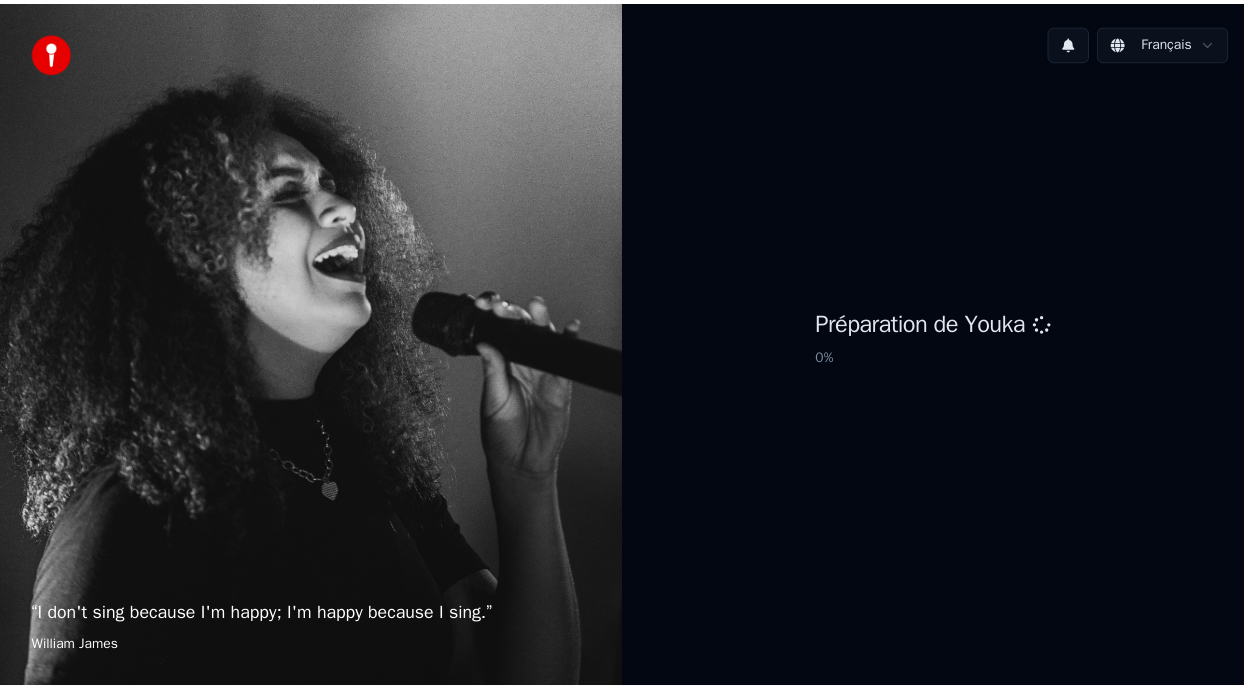 scroll, scrollTop: 0, scrollLeft: 0, axis: both 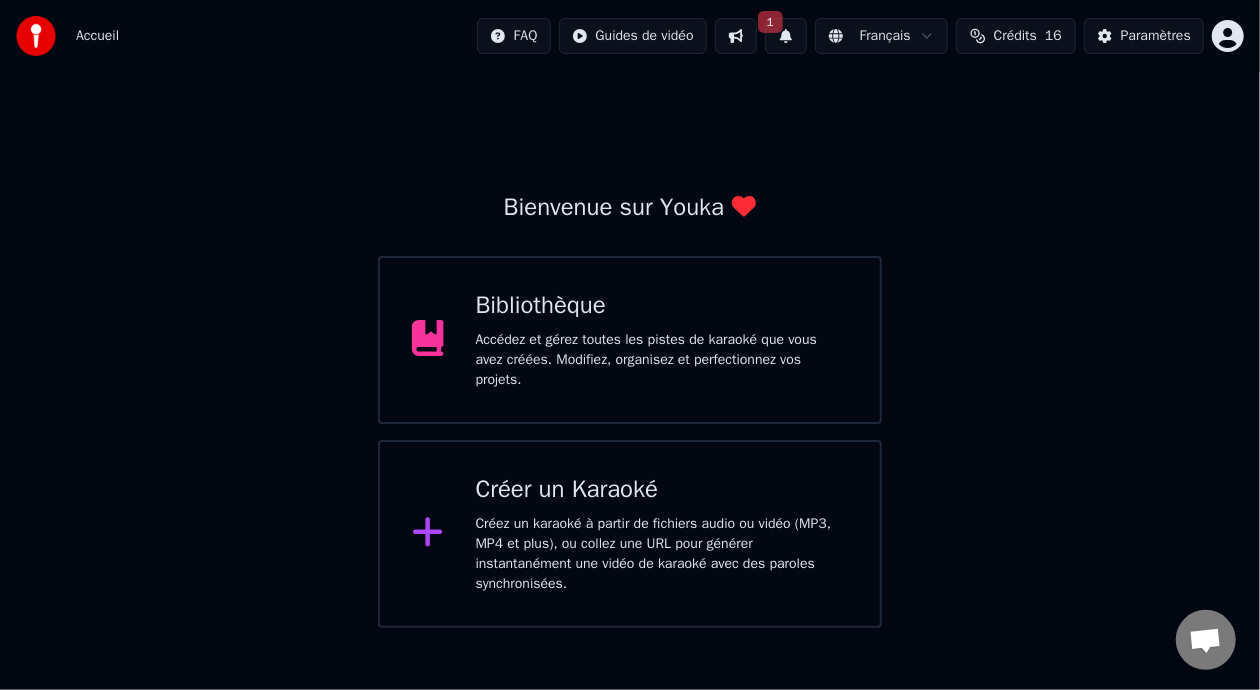 click on "Accédez et gérez toutes les pistes de karaoké que vous avez créées. Modifiez, organisez et perfectionnez vos projets." at bounding box center [662, 360] 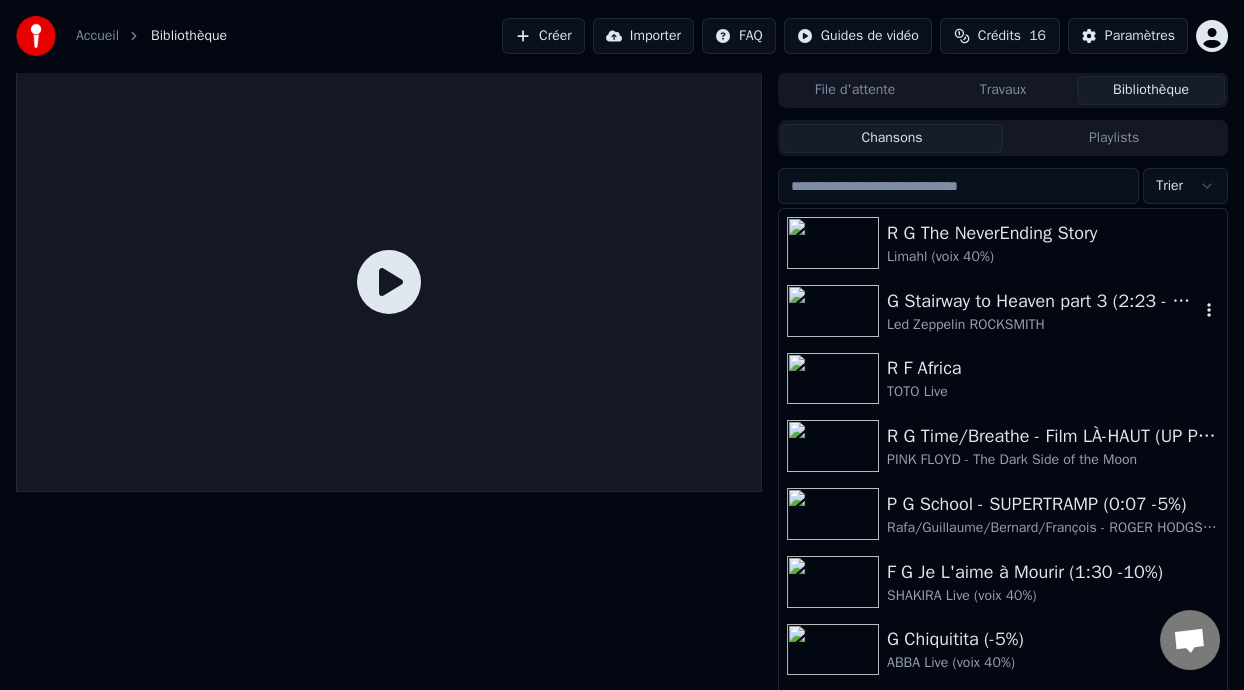 click on "G Stairway to Heaven part 3 (2:23 - 5:44) -8%" at bounding box center [1043, 301] 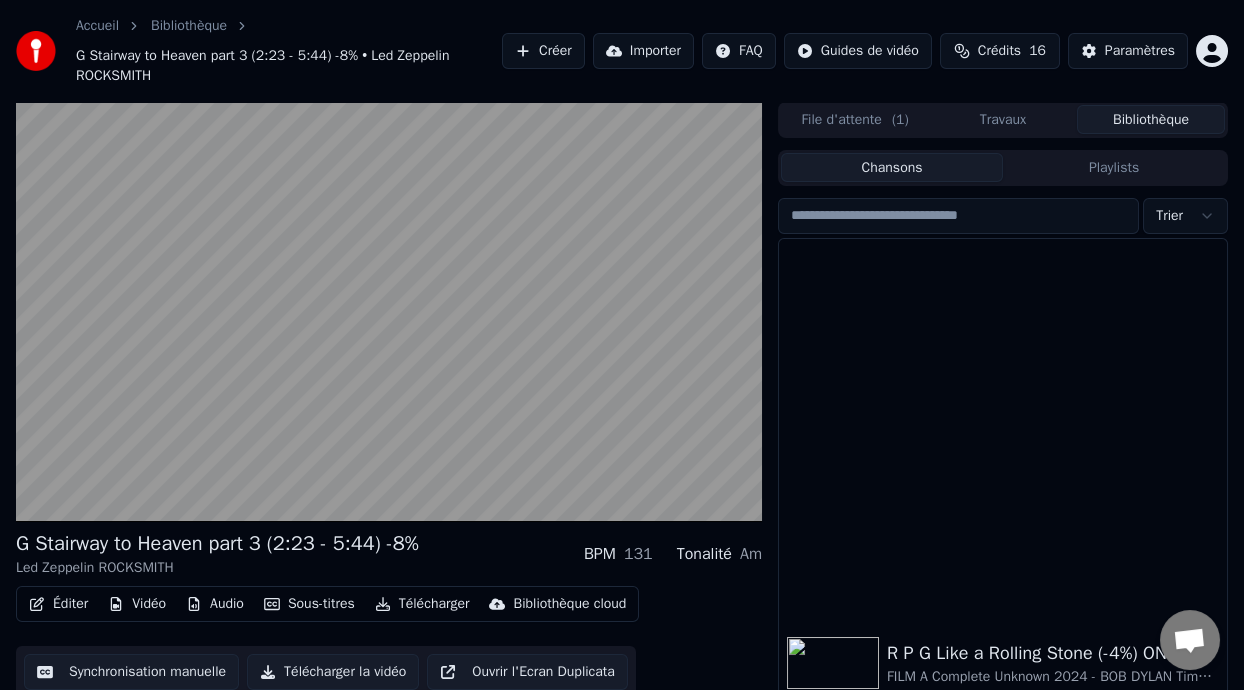 scroll, scrollTop: 1353, scrollLeft: 0, axis: vertical 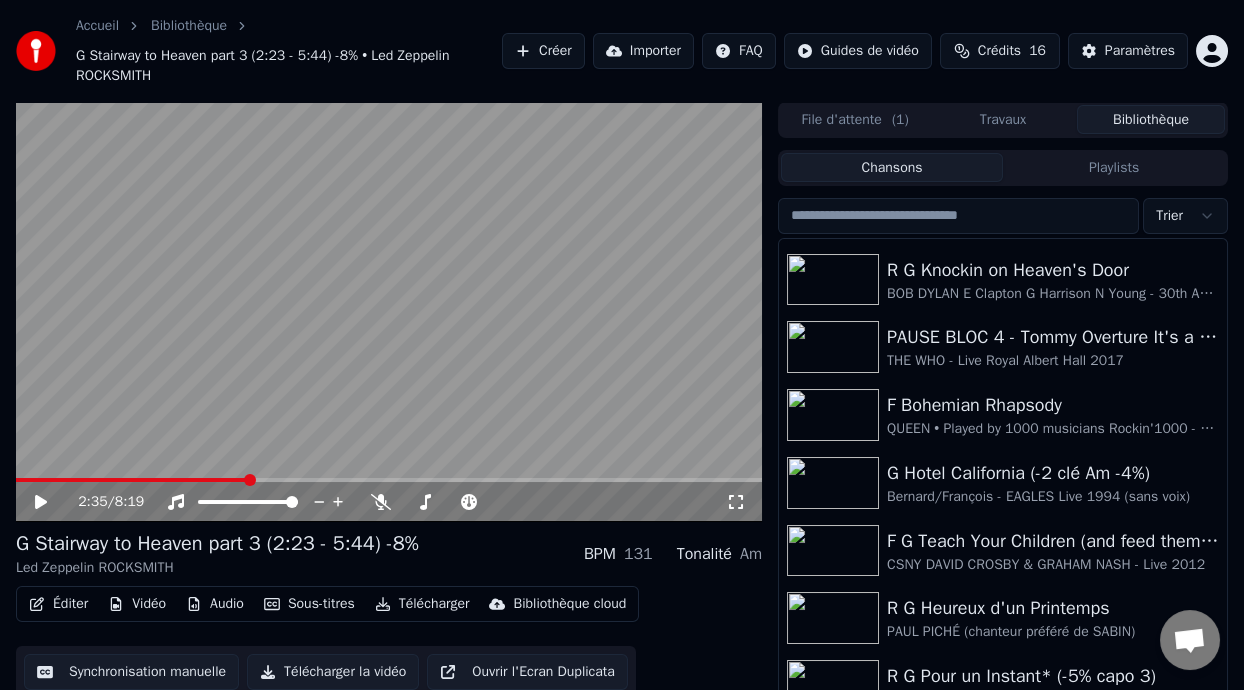 click on "Éditer Vidéo Audio Sous-titres Télécharger Bibliothèque cloud Synchronisation manuelle Télécharger la vidéo Ouvrir l'Ecran Duplicata" at bounding box center [389, 642] 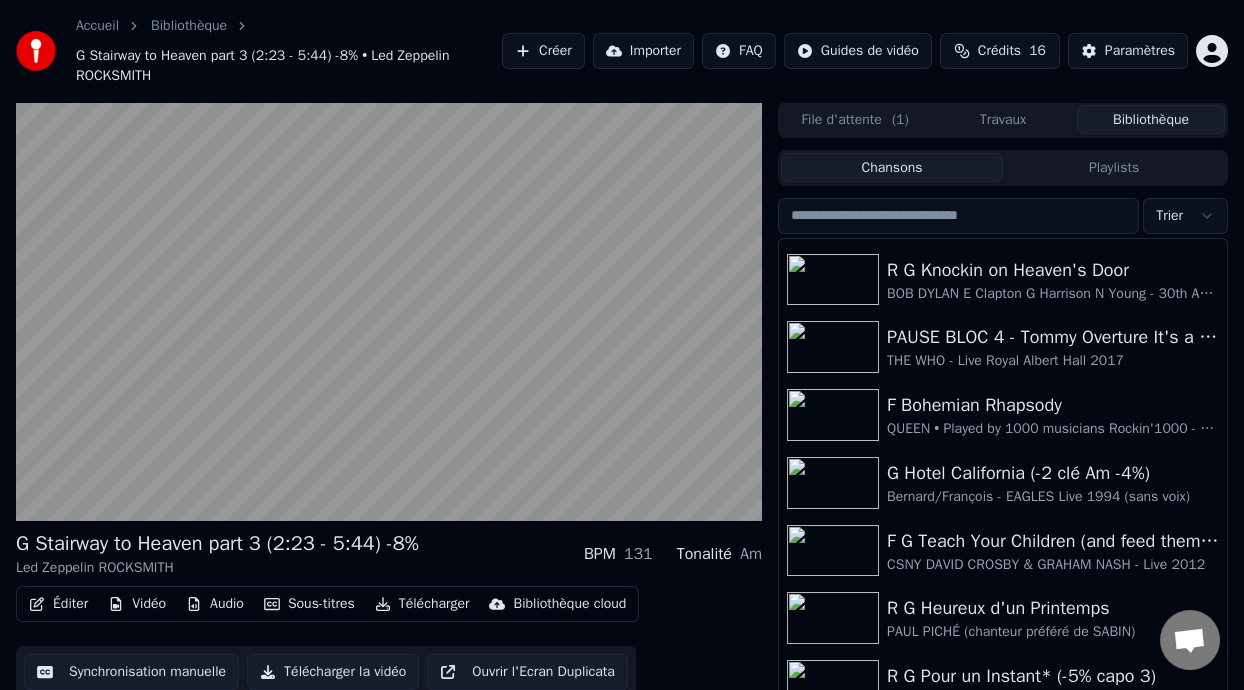 scroll, scrollTop: 65, scrollLeft: 0, axis: vertical 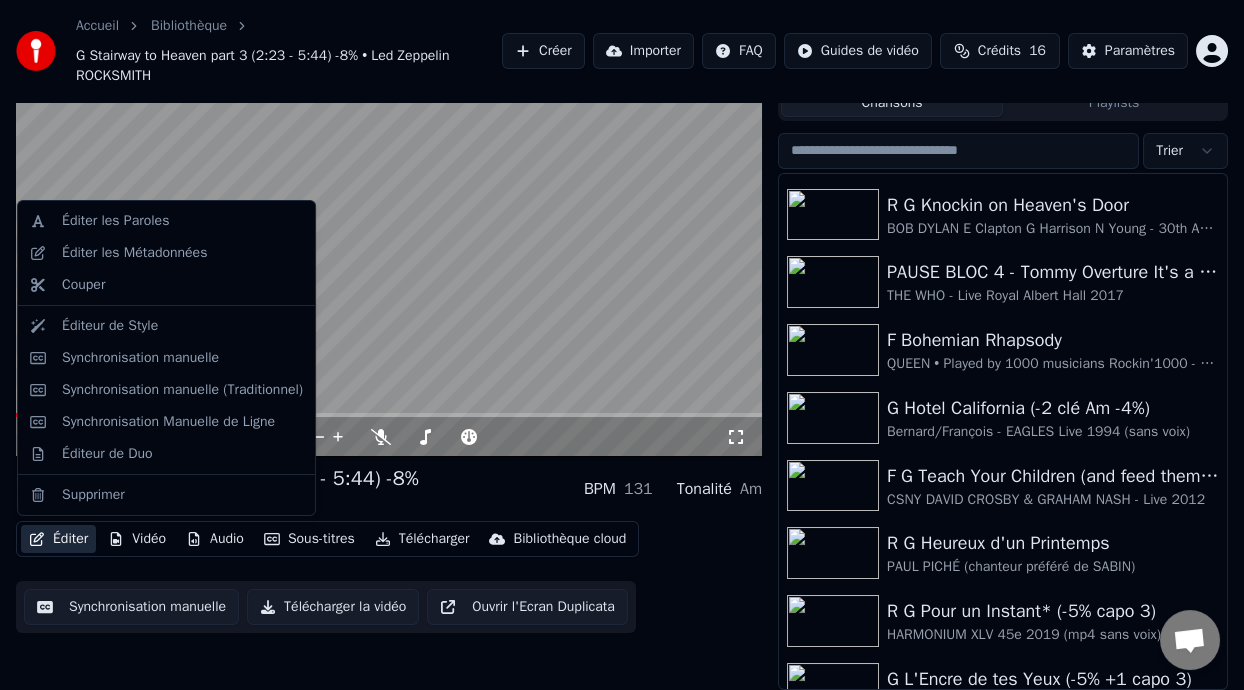 click on "Éditer" at bounding box center [58, 539] 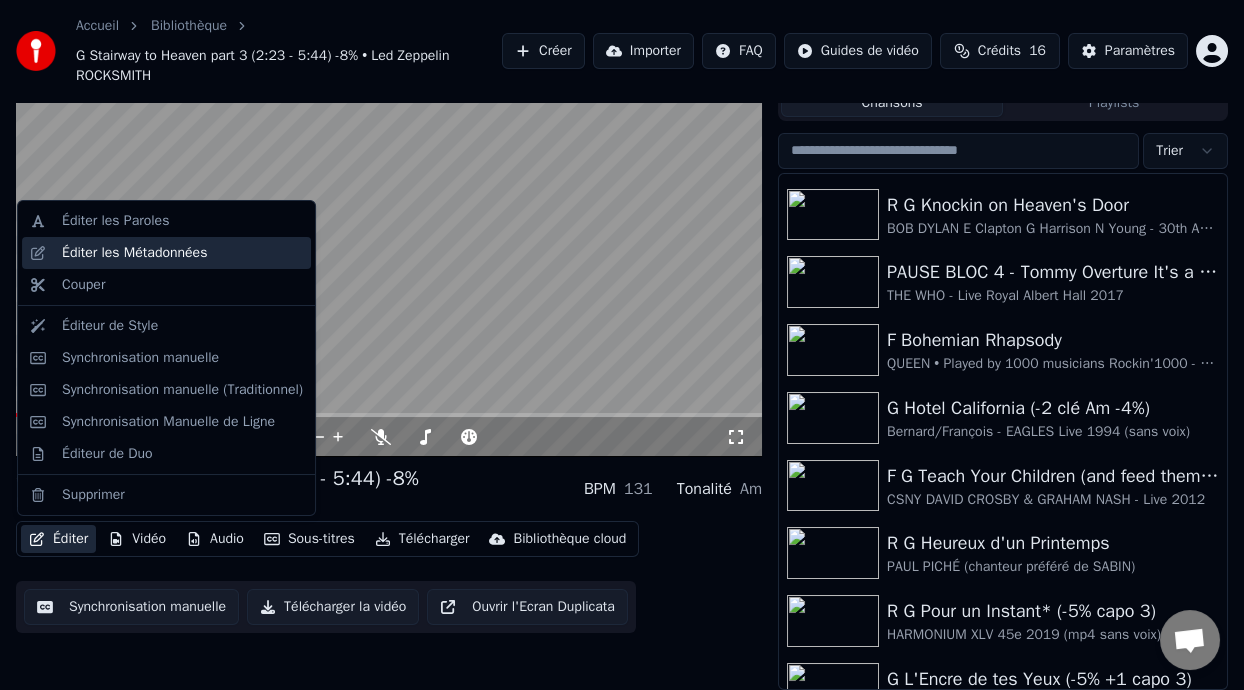 click on "Éditer les Métadonnées" at bounding box center [134, 253] 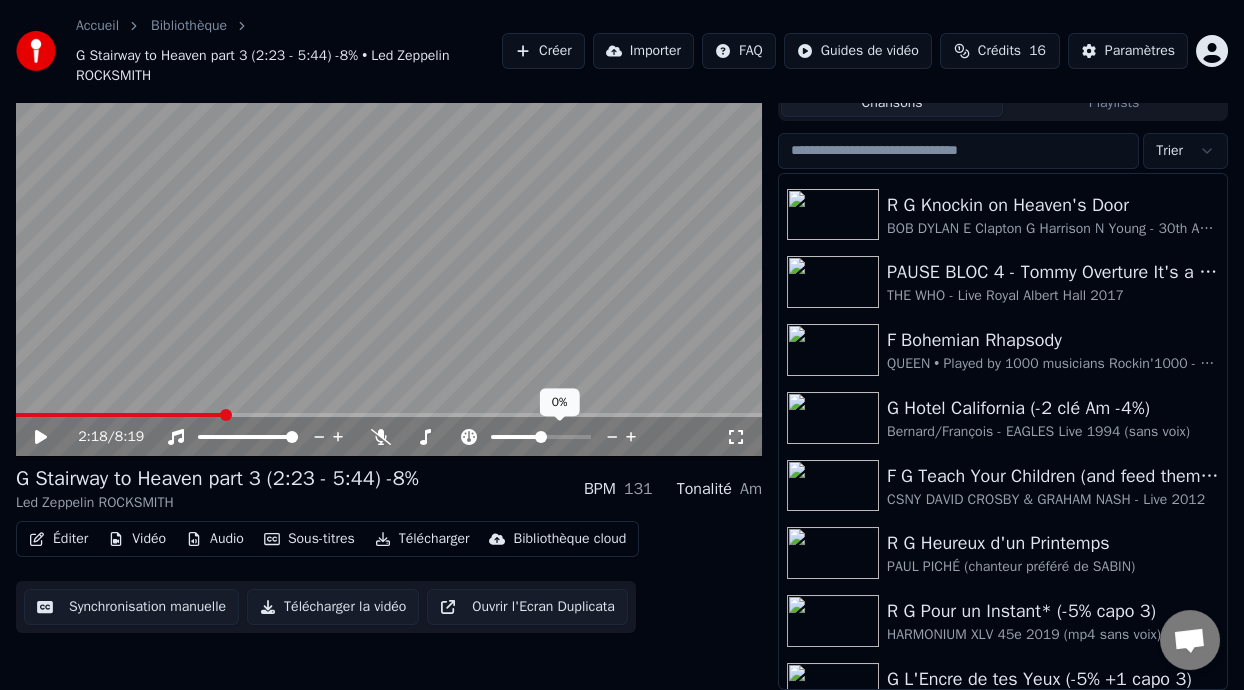 click at bounding box center [516, 437] 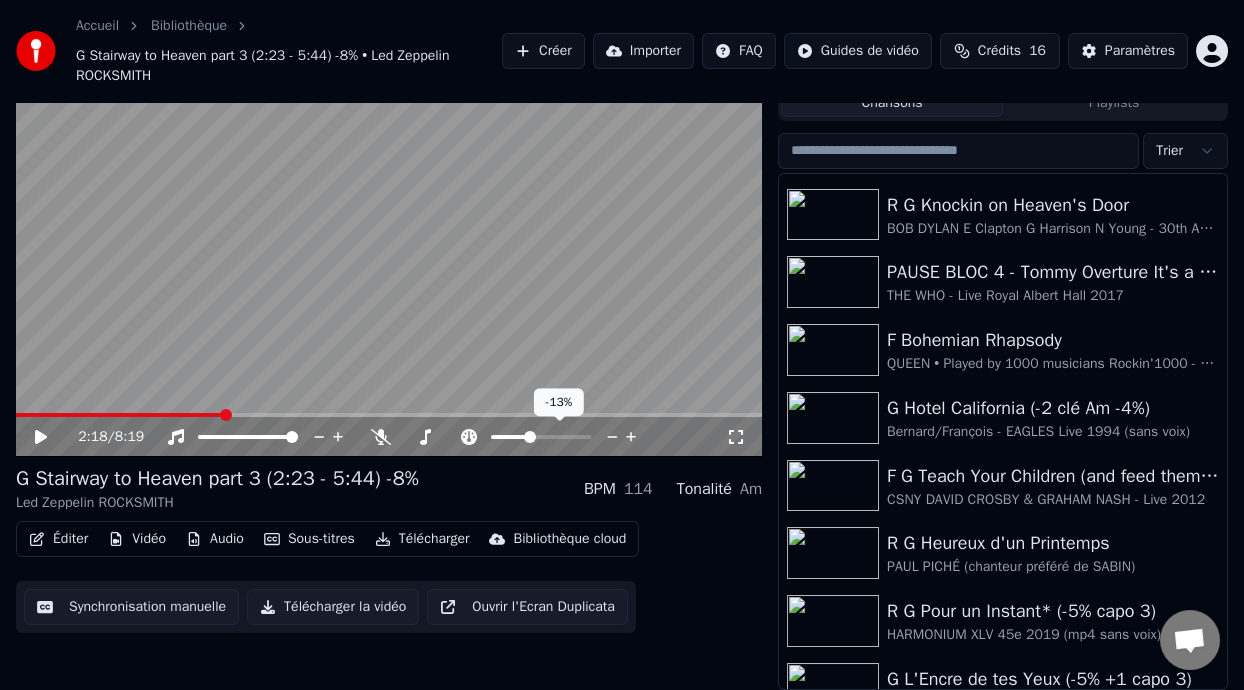 click 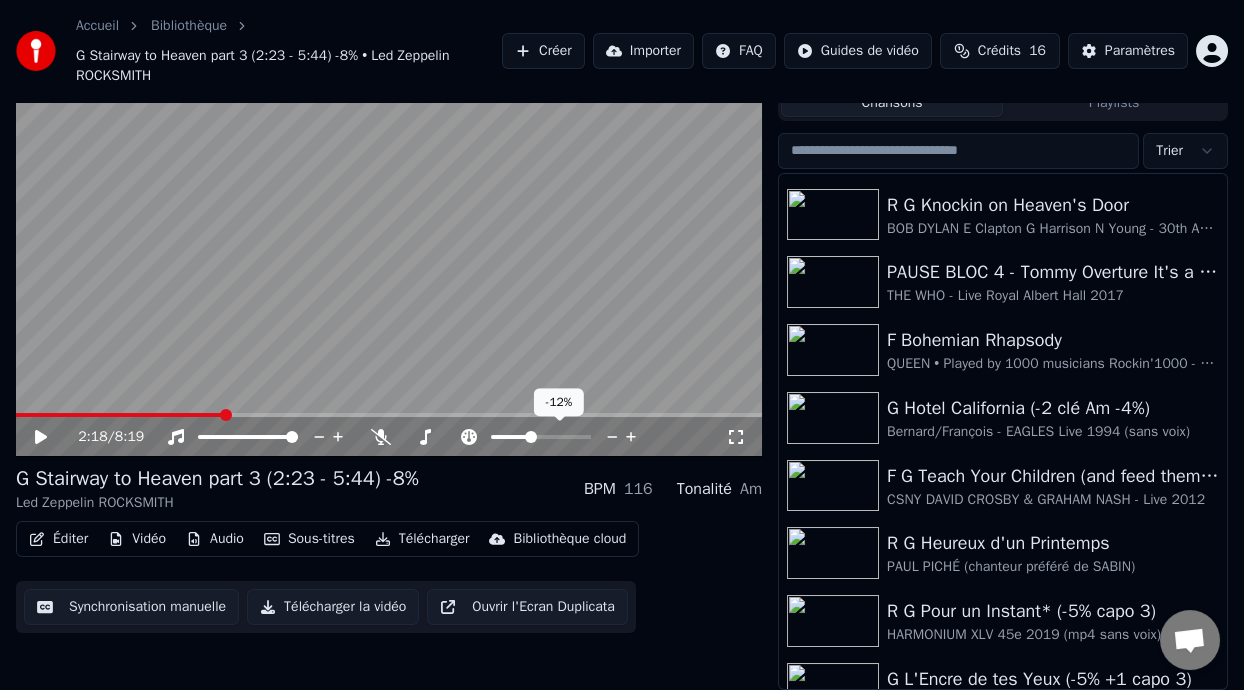 click 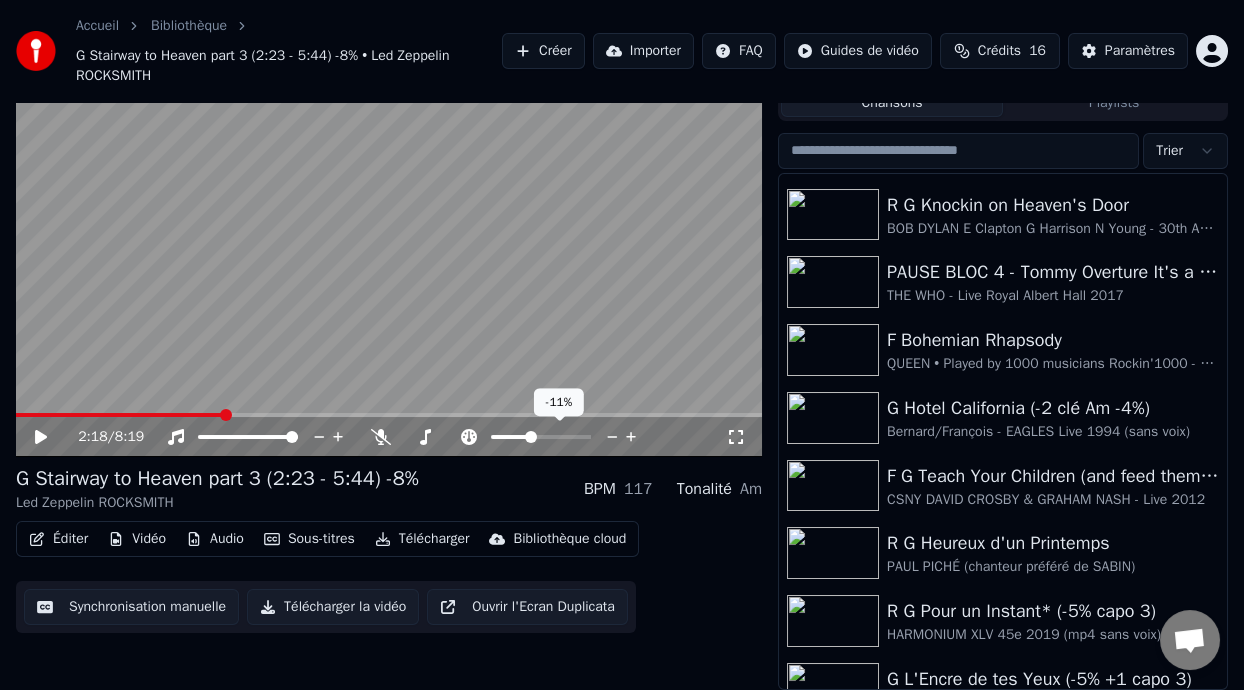 click 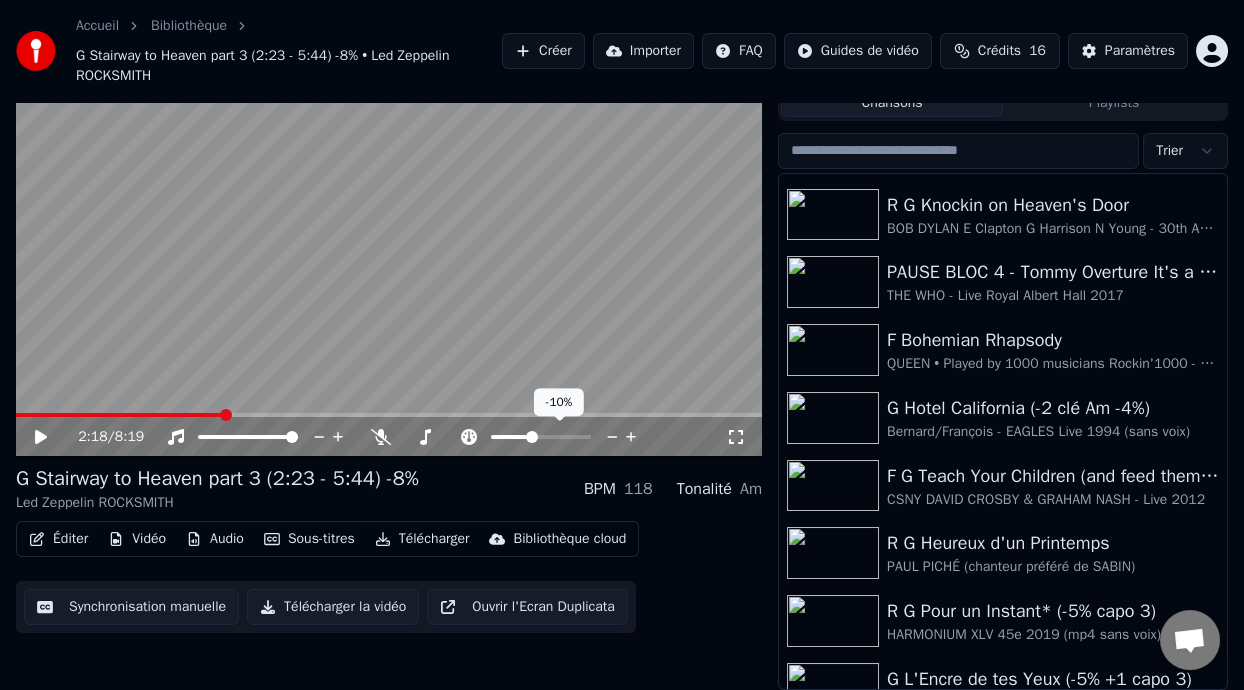 click 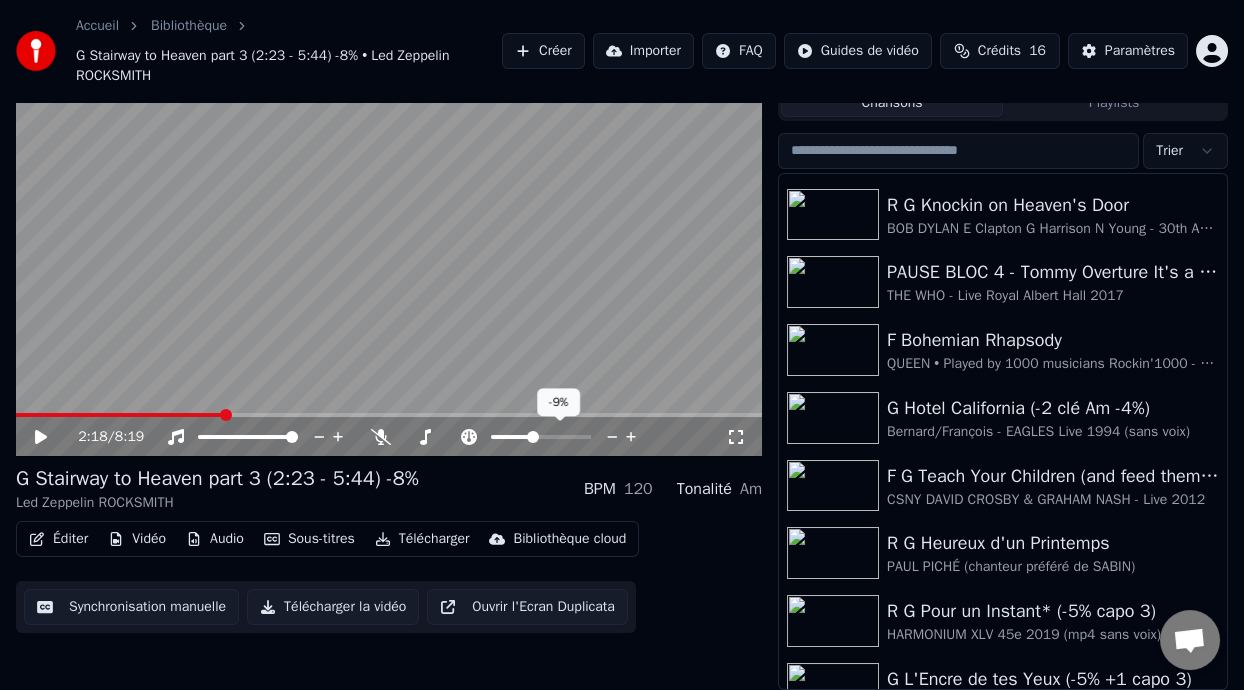 click 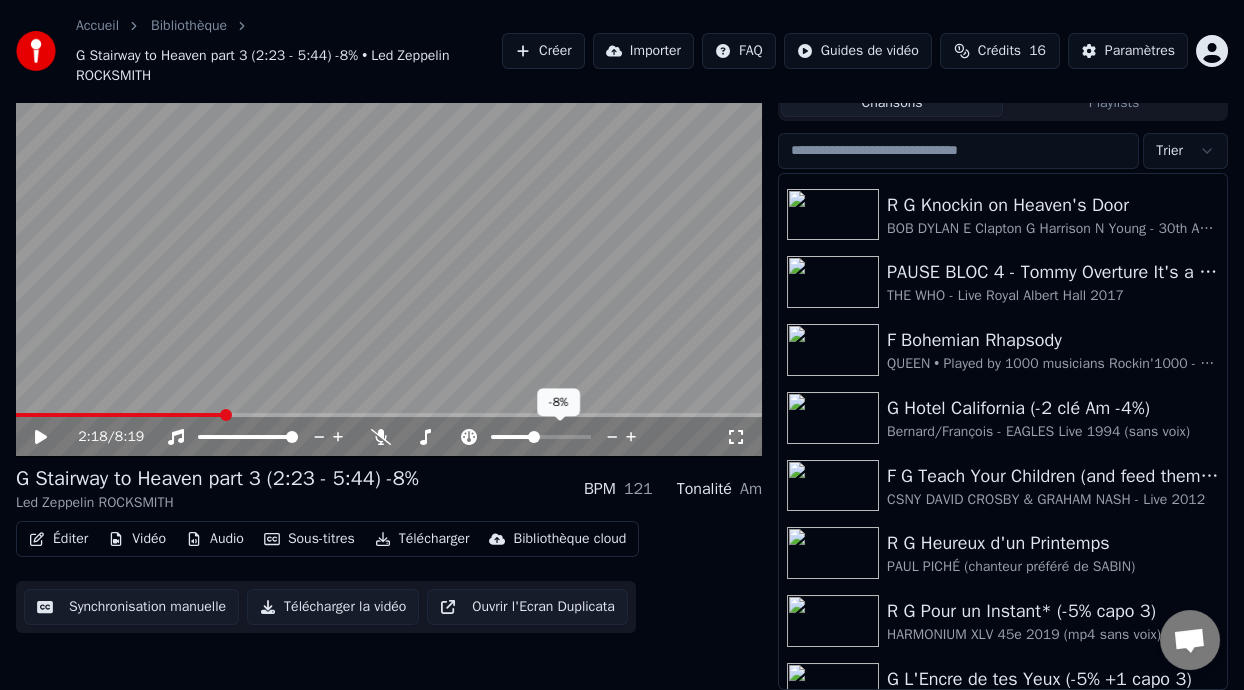 click 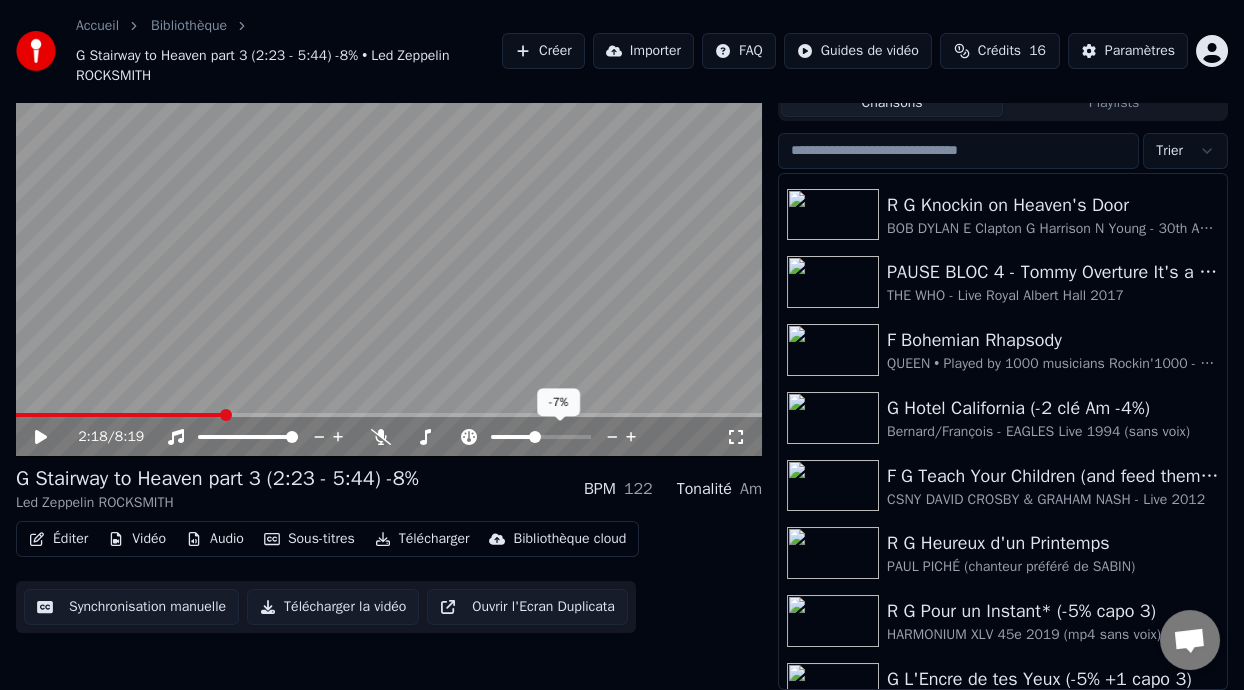 click 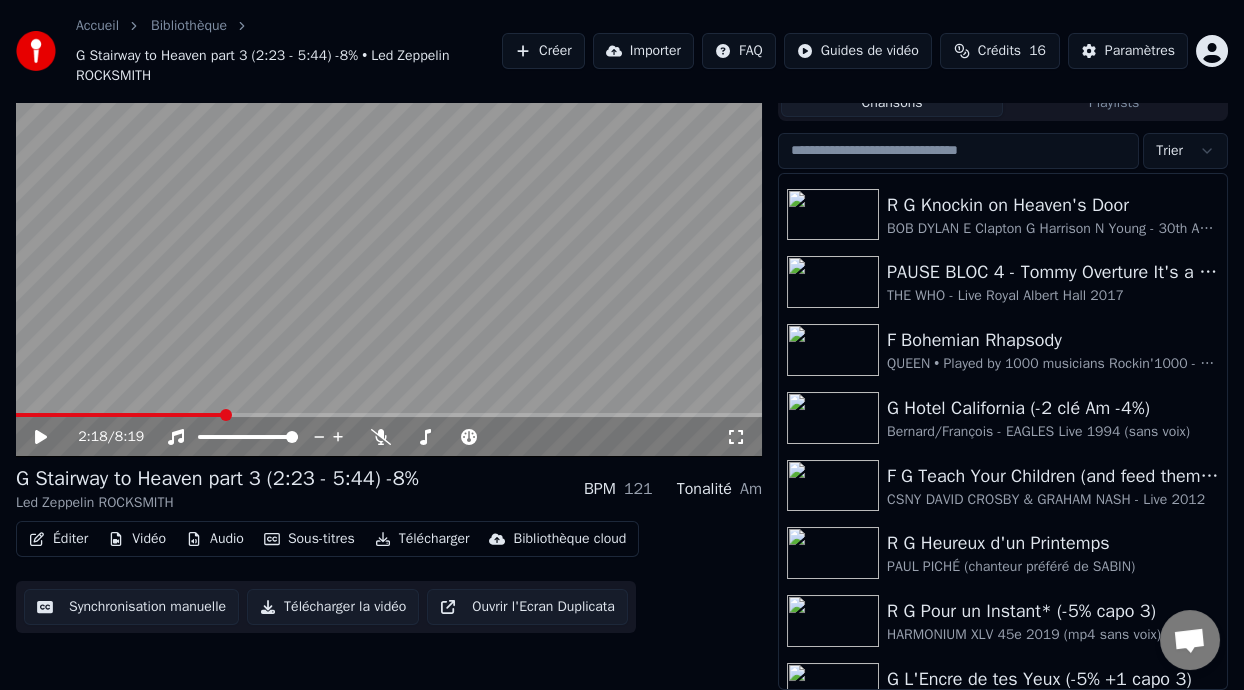 click 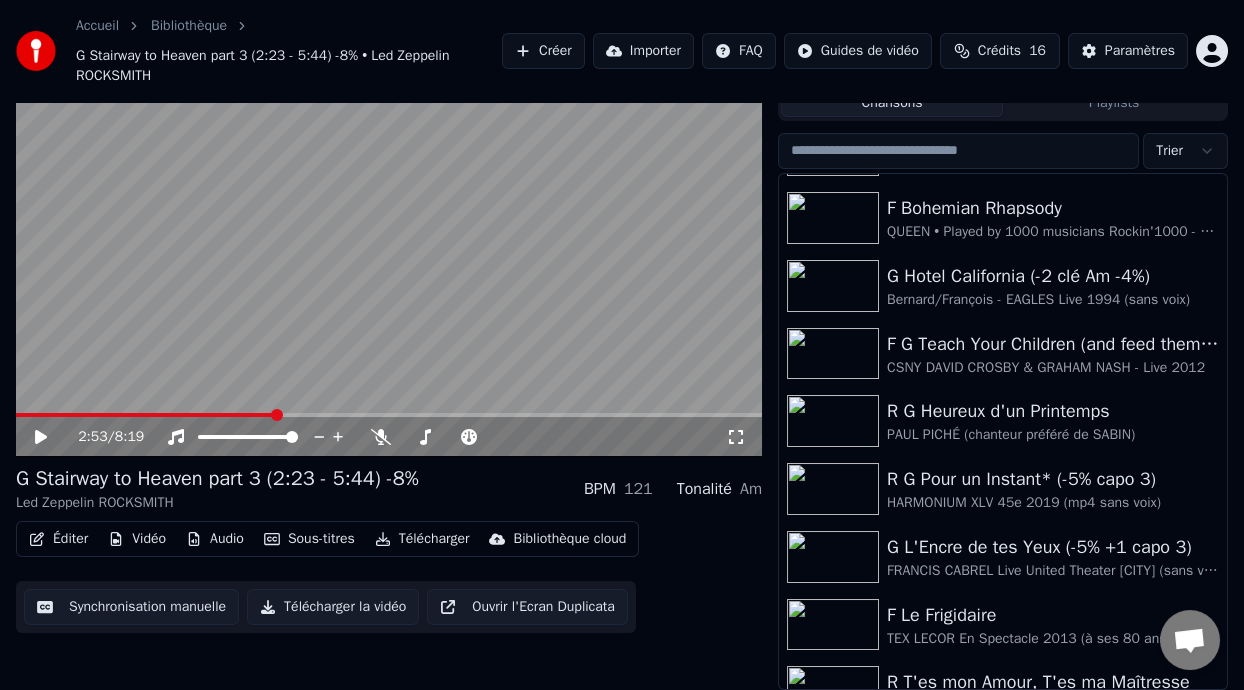 scroll, scrollTop: 1474, scrollLeft: 0, axis: vertical 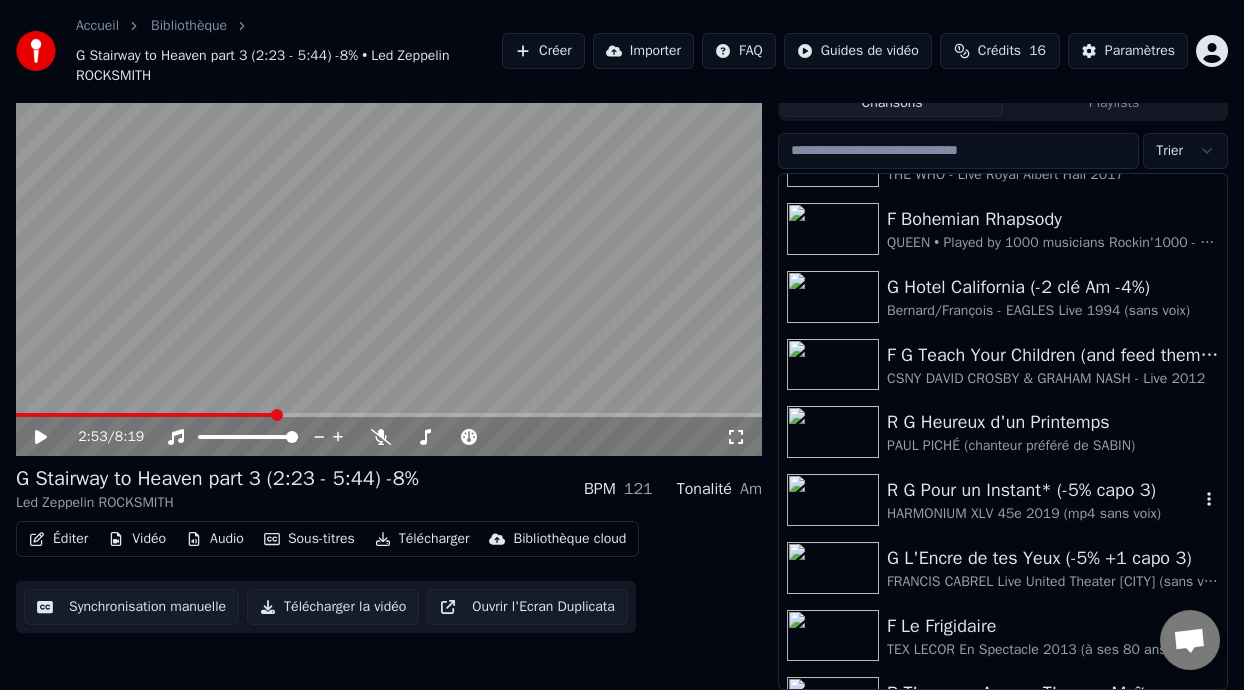 click on "R G Pour un Instant* (-5% capo 3)" at bounding box center (1043, 490) 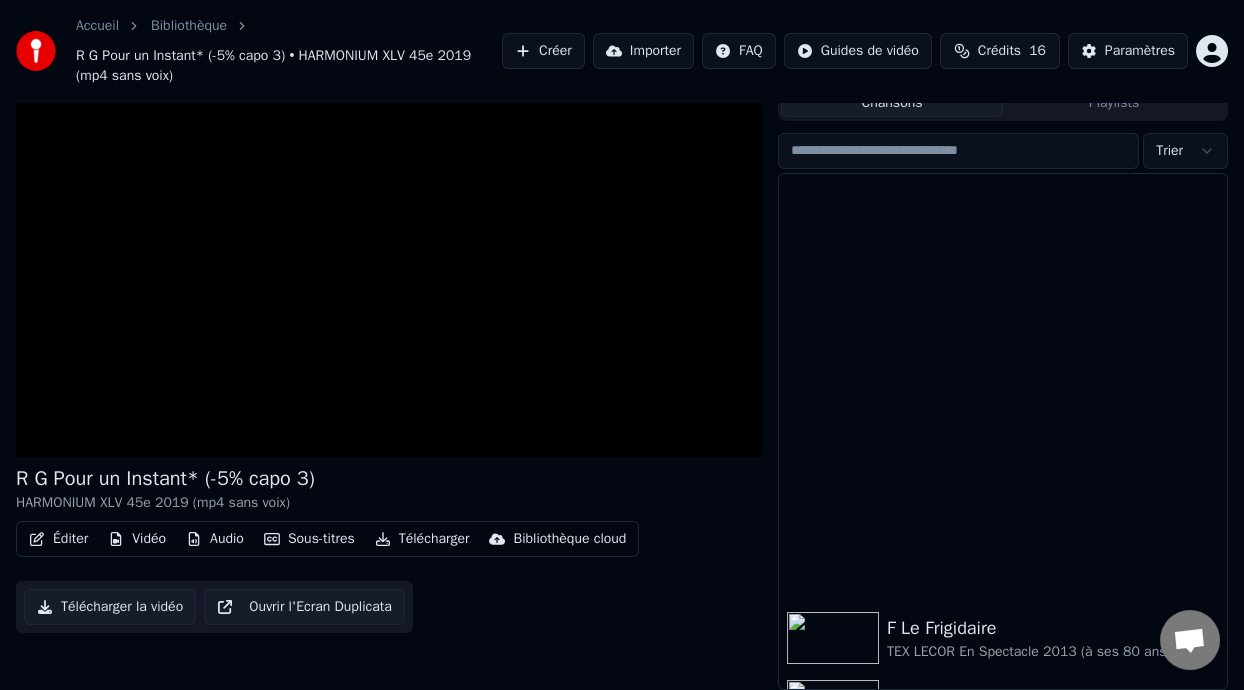 scroll, scrollTop: 1925, scrollLeft: 0, axis: vertical 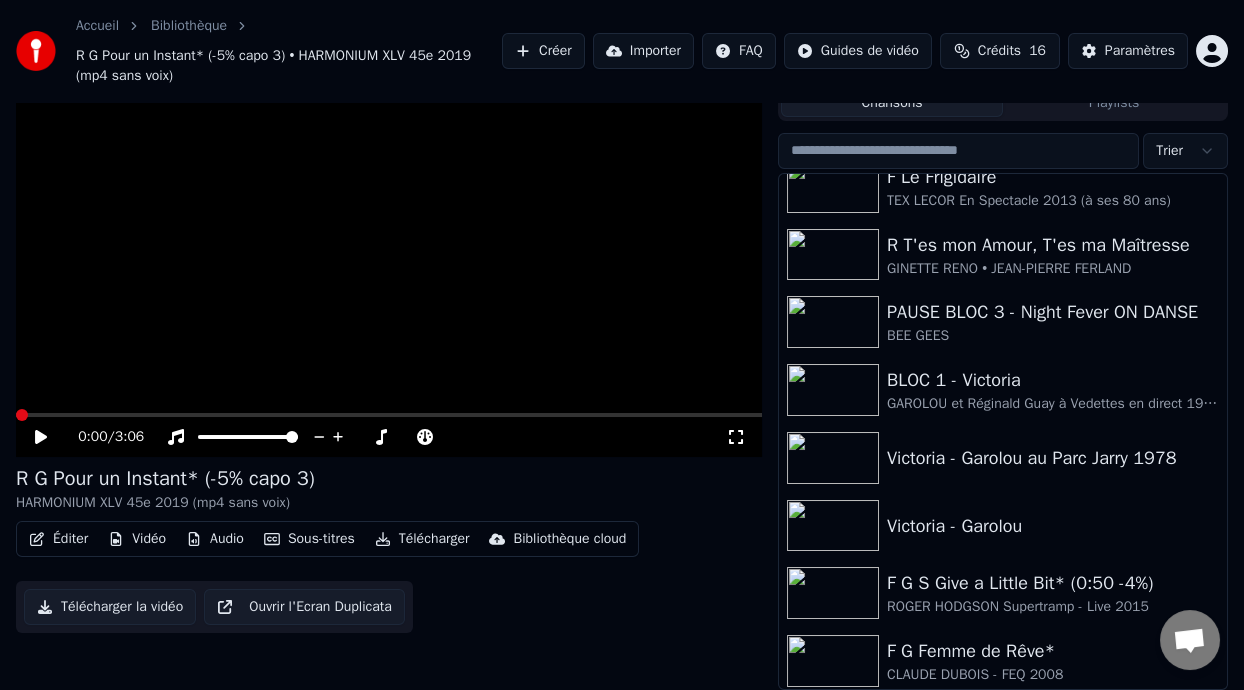 click 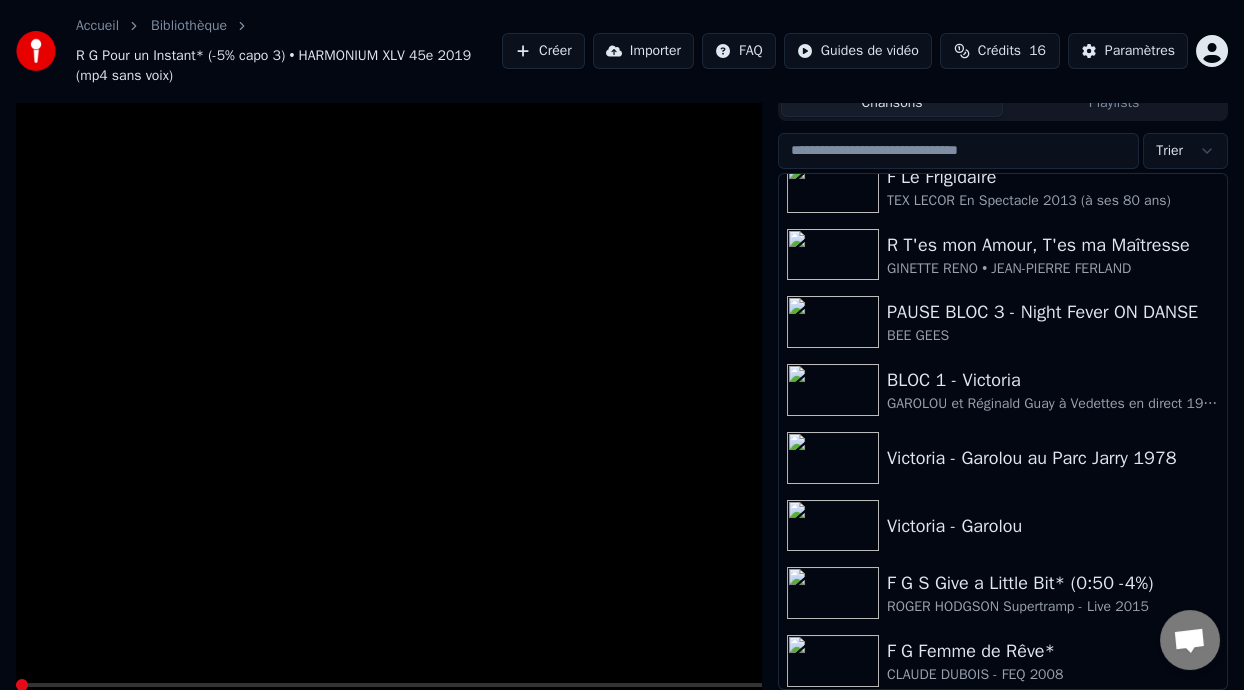 scroll, scrollTop: 0, scrollLeft: 0, axis: both 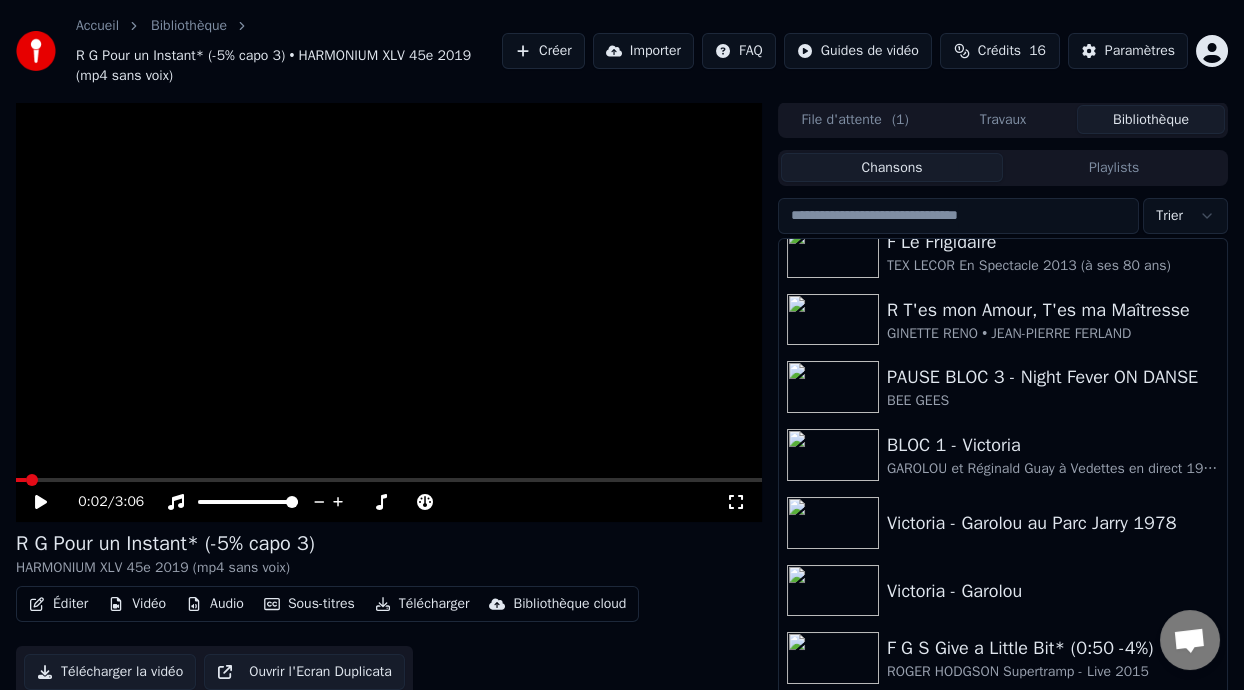 click on "Playlists" at bounding box center (1114, 167) 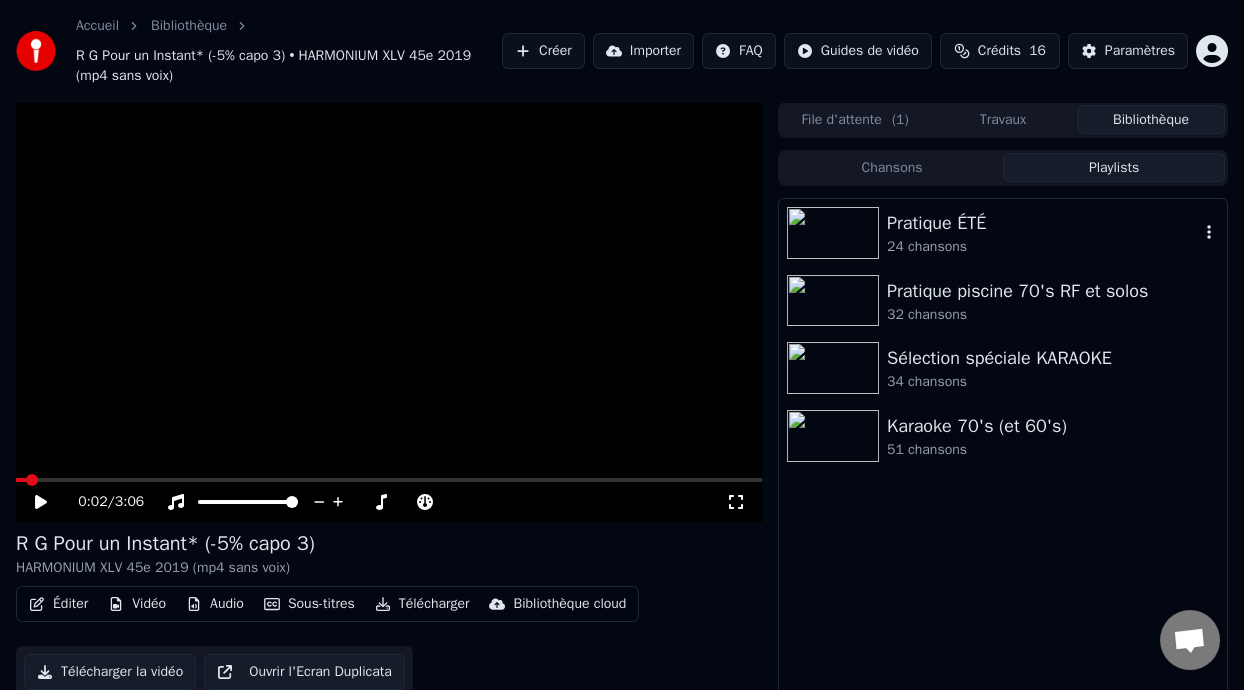 click on "Pratique ÉTÉ" at bounding box center (1043, 223) 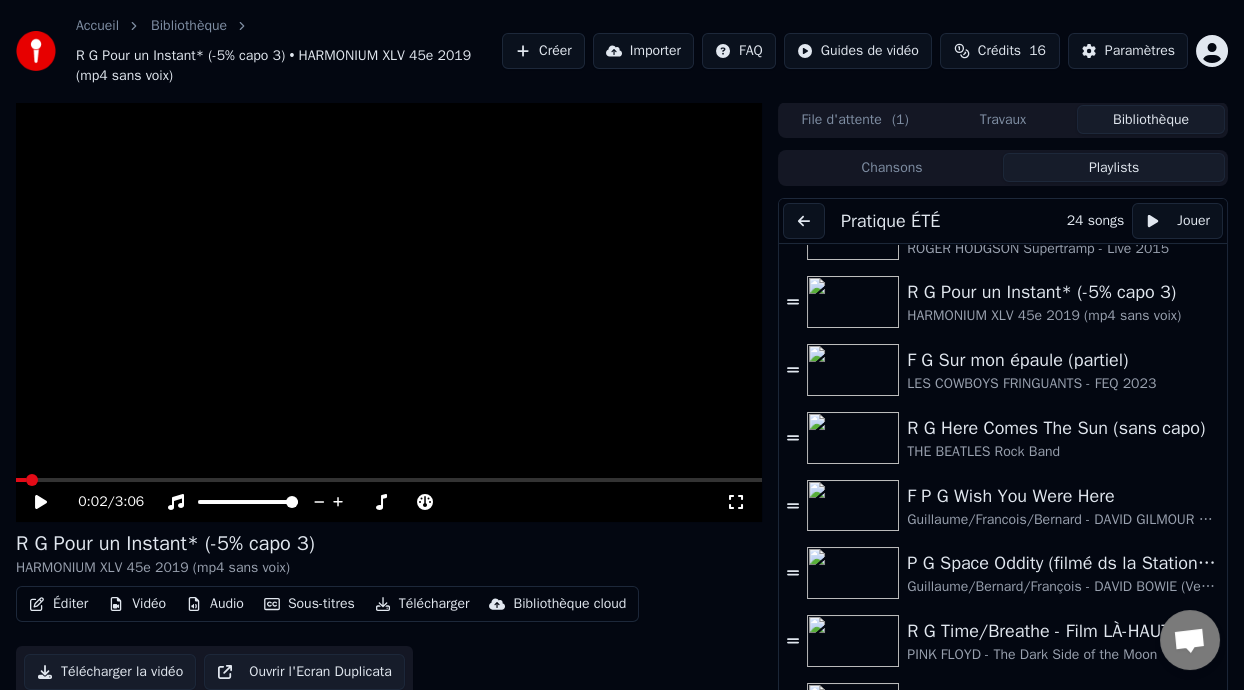 scroll, scrollTop: 389, scrollLeft: 0, axis: vertical 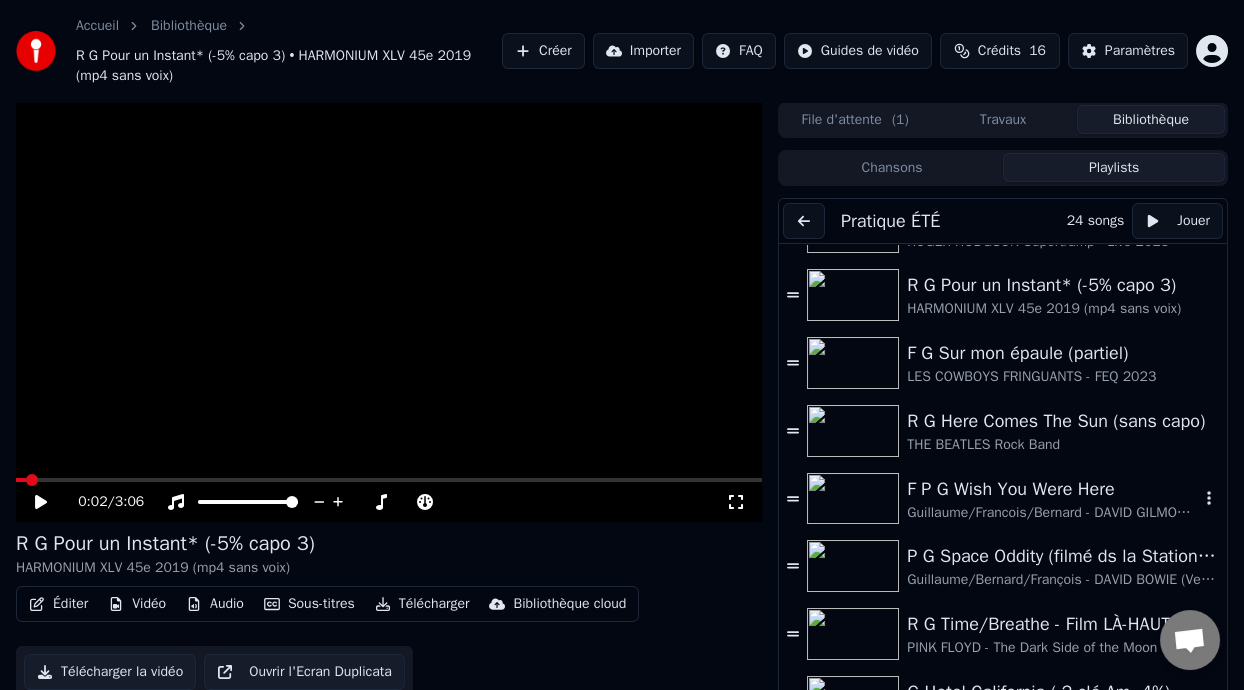 click on "F P G Wish You Were Here" at bounding box center (1053, 489) 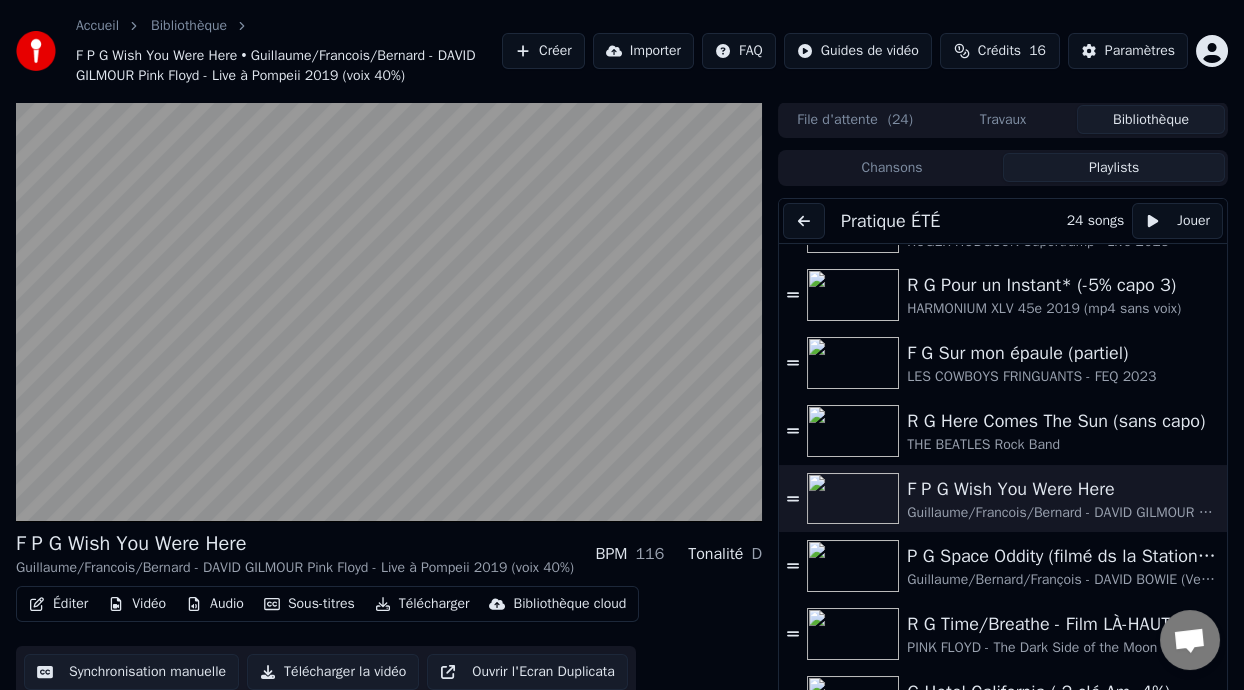 scroll, scrollTop: 79, scrollLeft: 0, axis: vertical 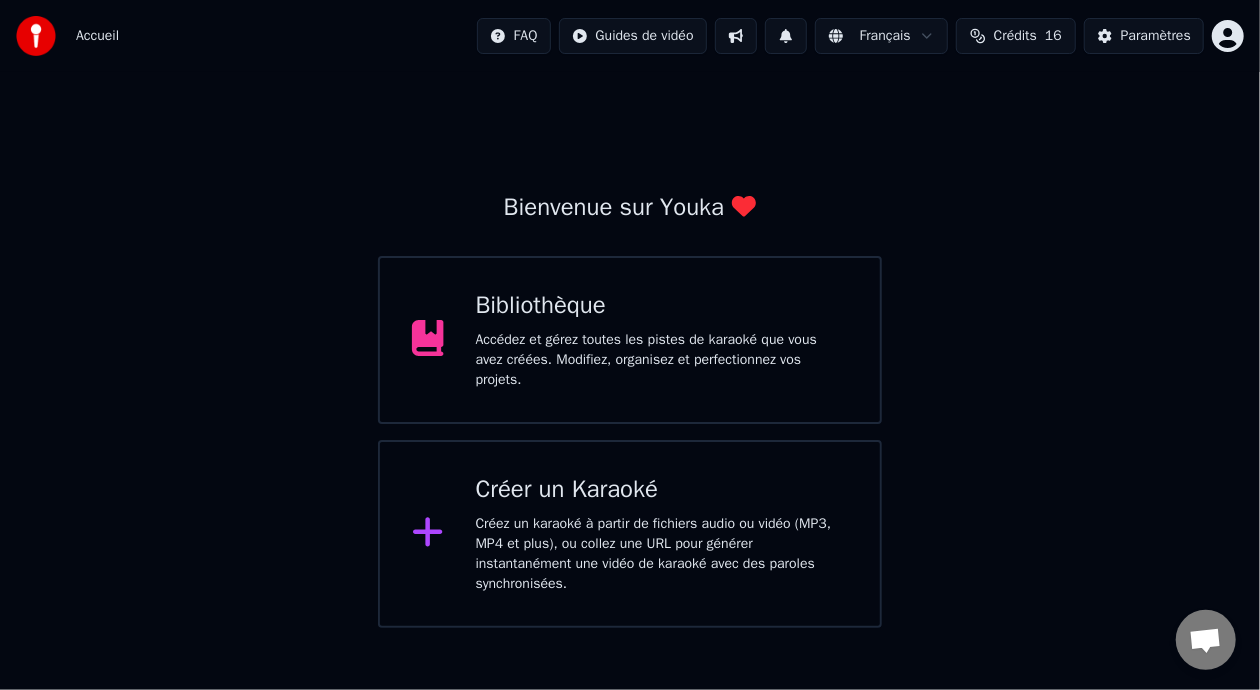 click on "Accédez et gérez toutes les pistes de karaoké que vous avez créées. Modifiez, organisez et perfectionnez vos projets." at bounding box center [662, 360] 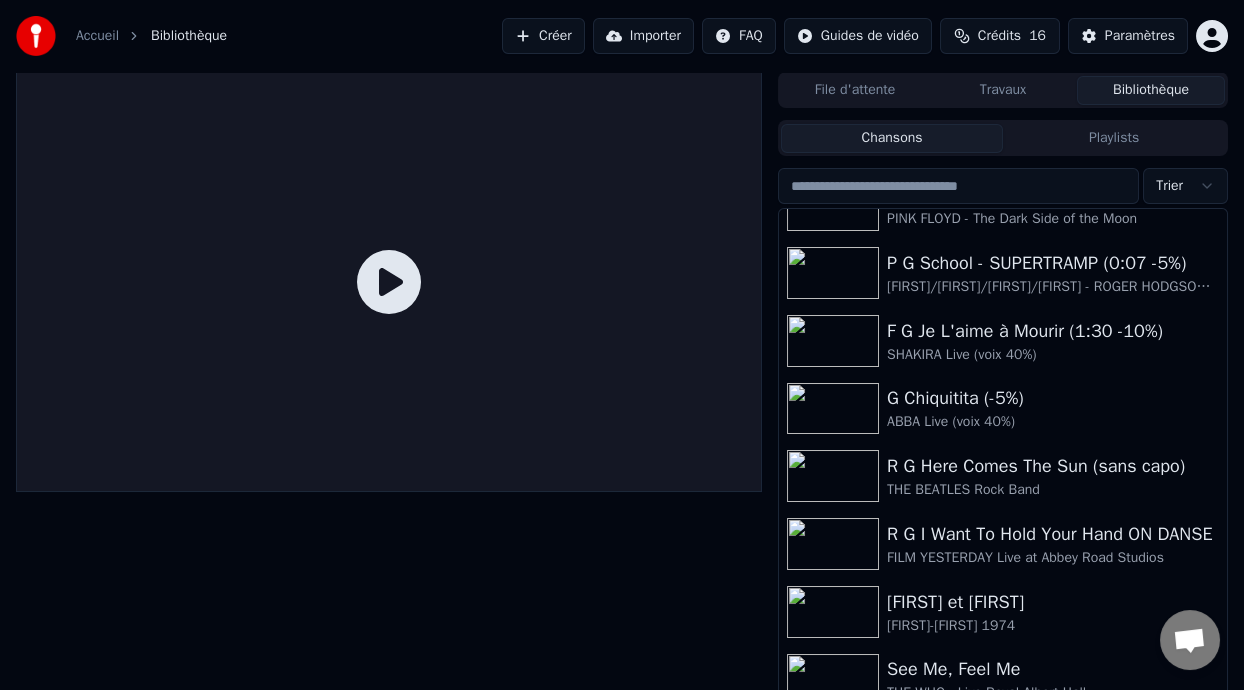 scroll, scrollTop: 0, scrollLeft: 0, axis: both 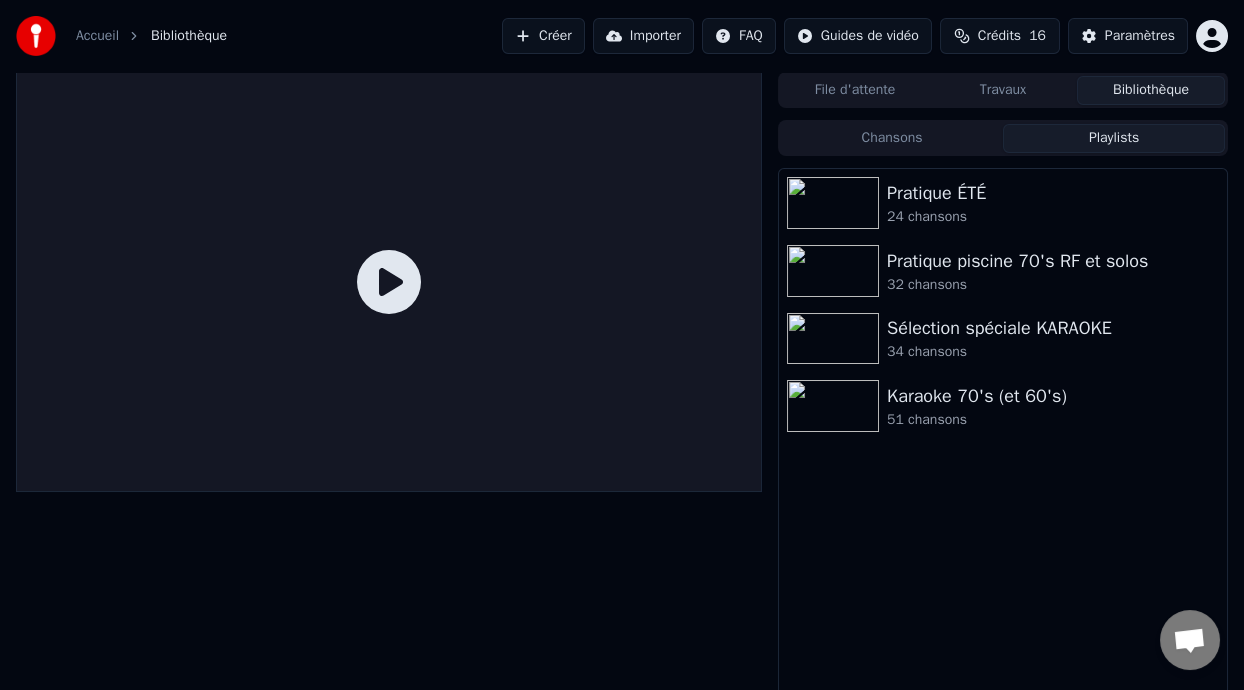 click on "Playlists" at bounding box center [1114, 138] 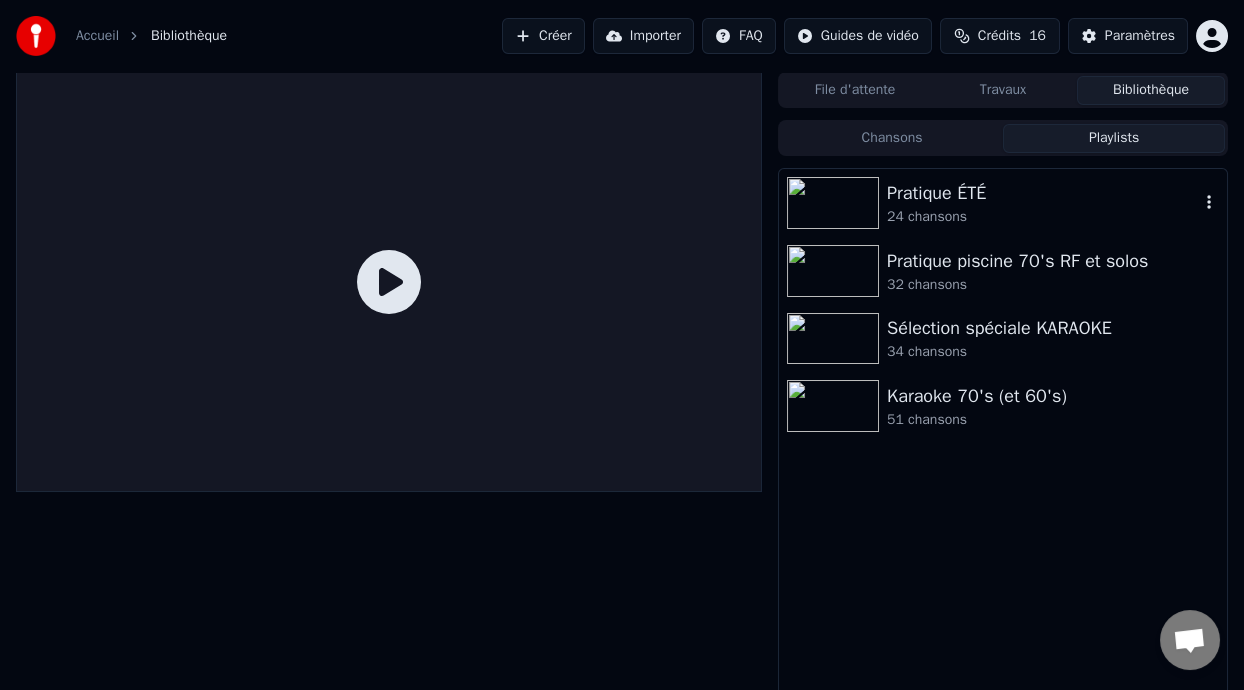 click on "Pratique ÉTÉ" at bounding box center (1043, 193) 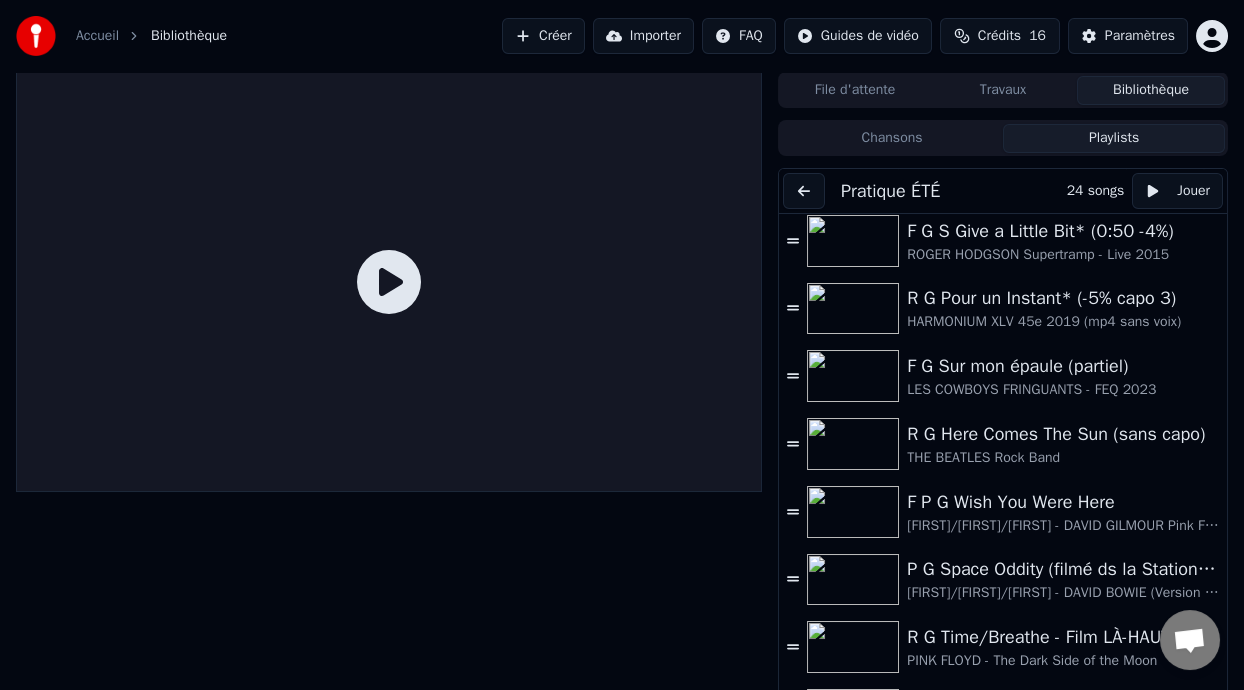 scroll, scrollTop: 350, scrollLeft: 0, axis: vertical 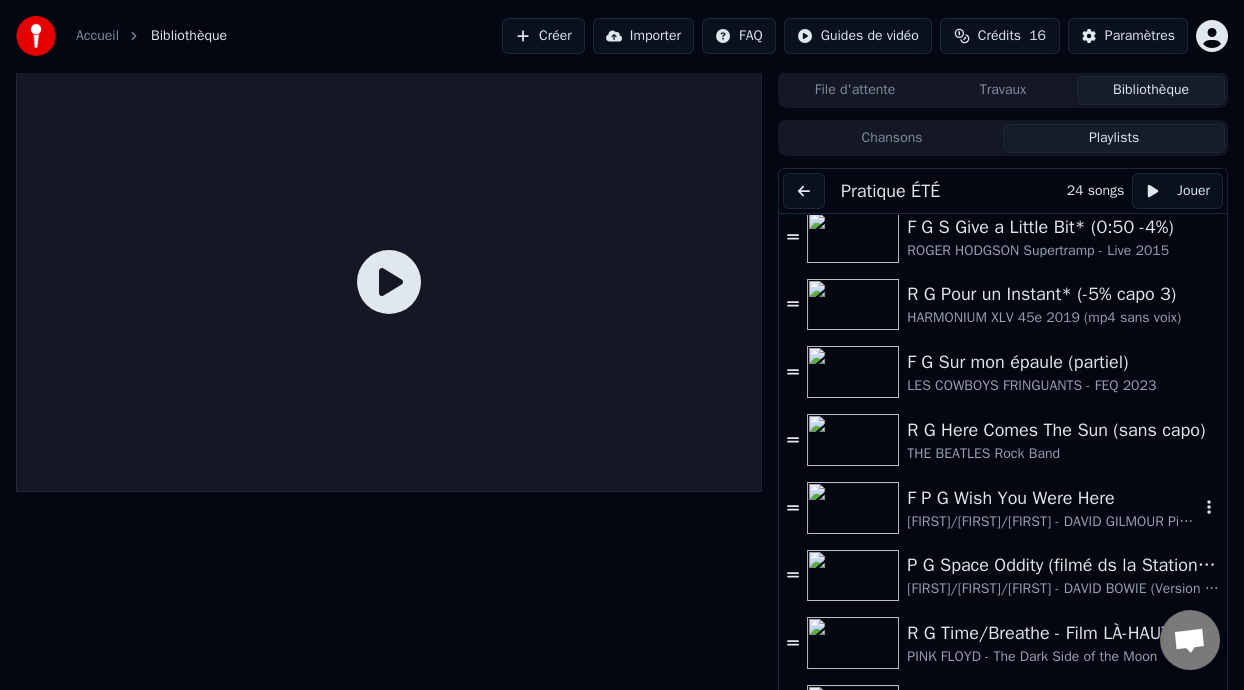 click on "F P G Wish You Were Here" at bounding box center [1053, 498] 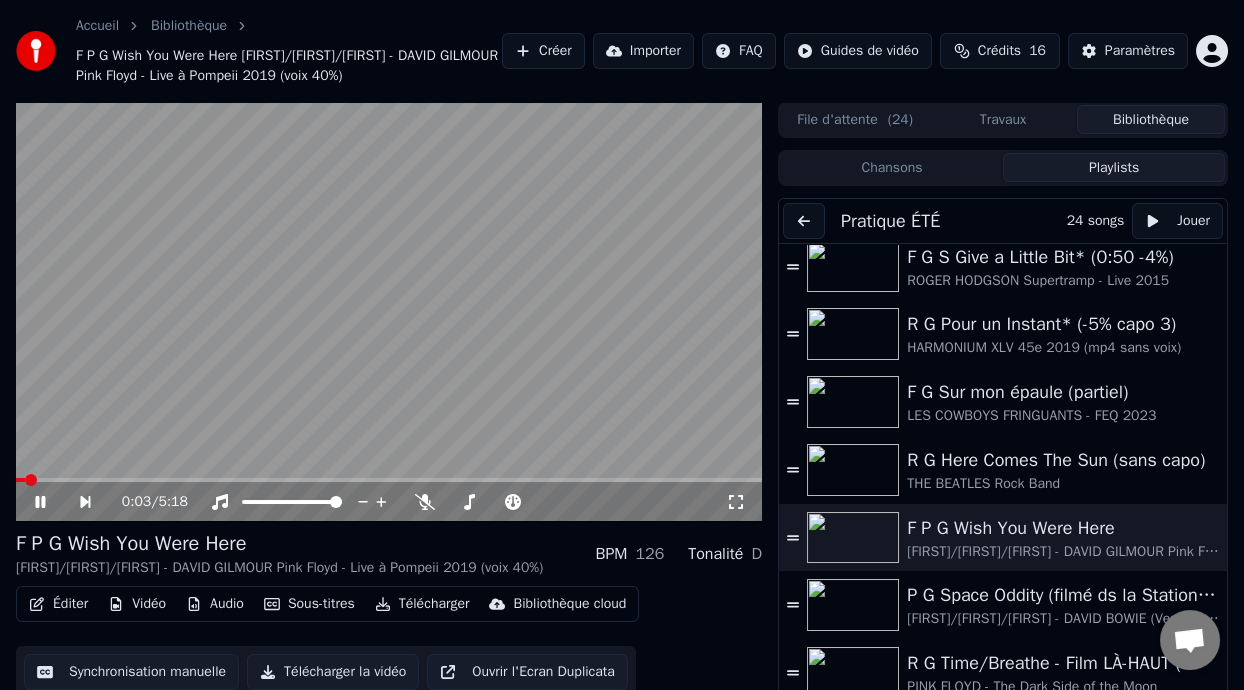 click 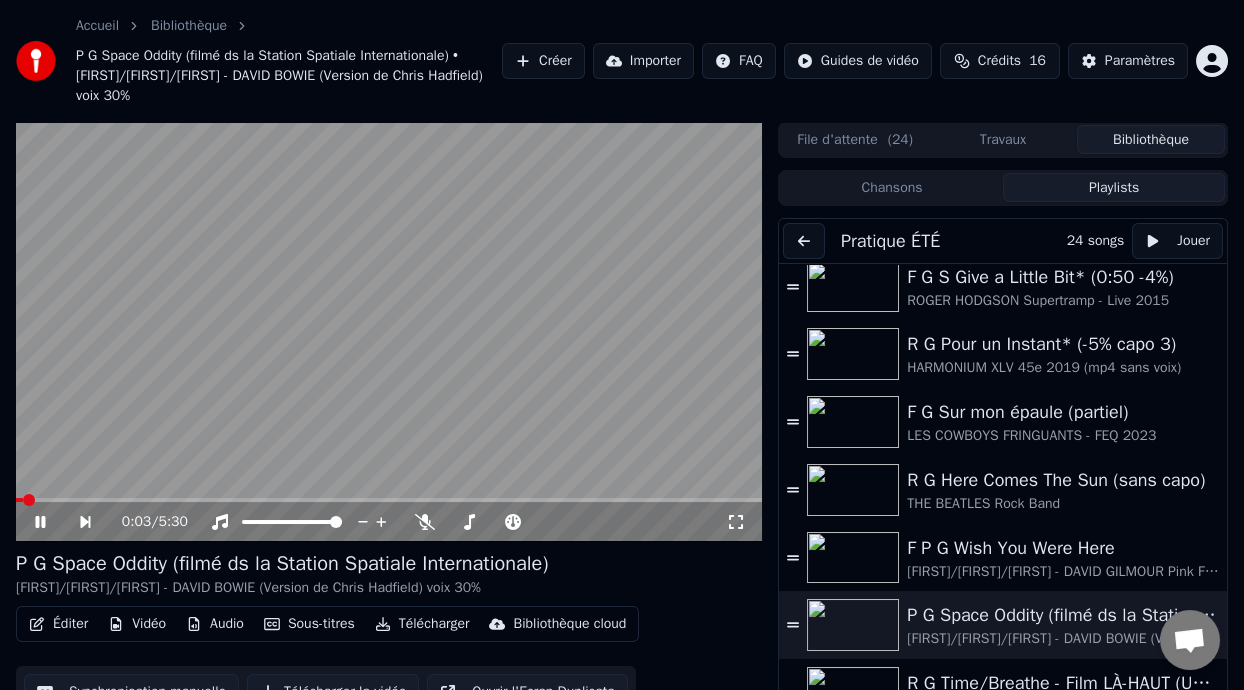 click 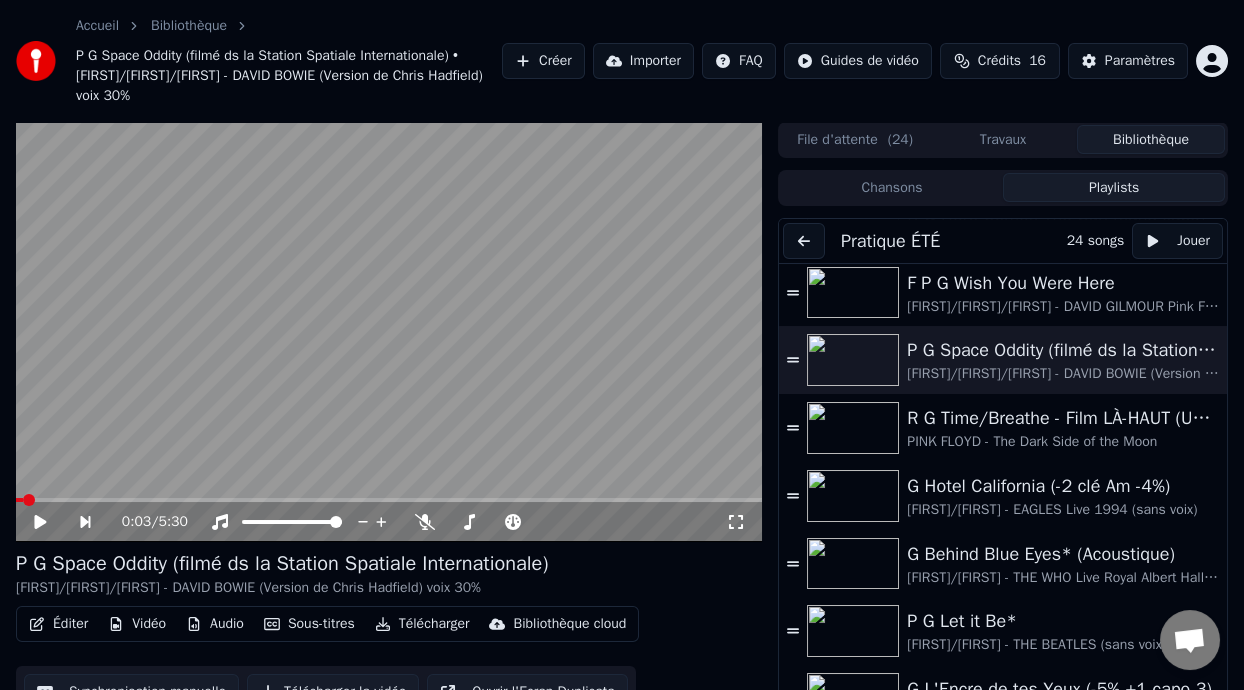 scroll, scrollTop: 613, scrollLeft: 0, axis: vertical 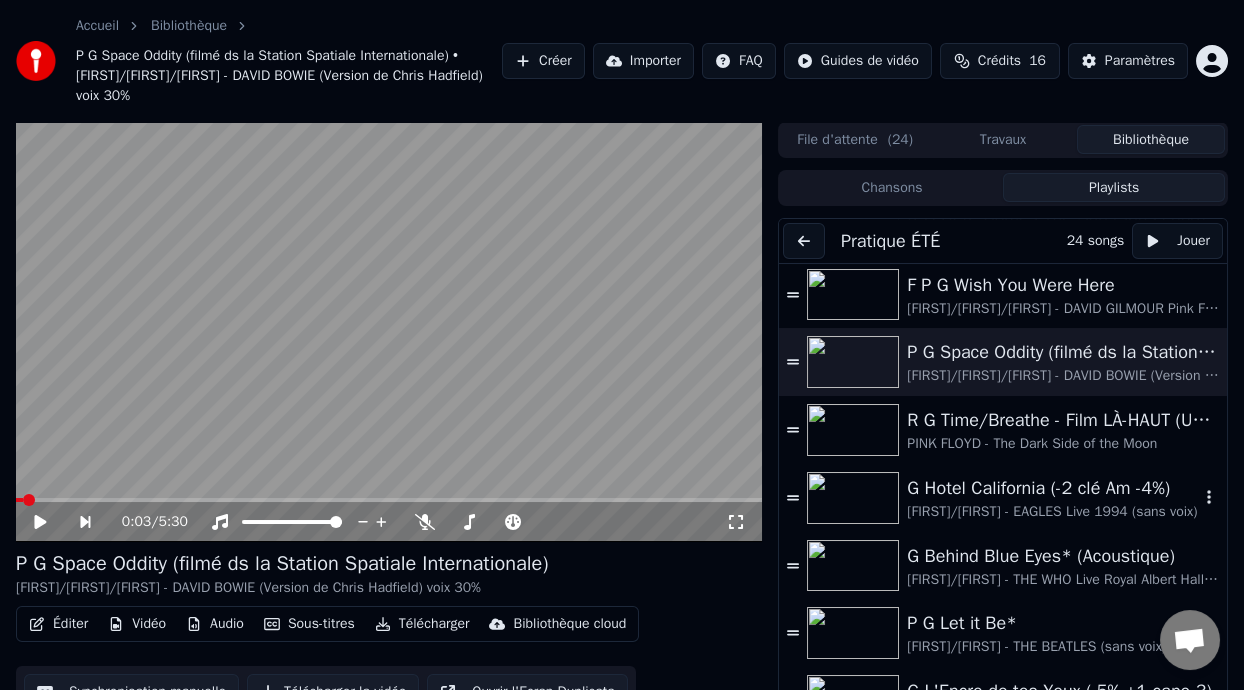 click on "G Hotel California (-2 clé Am -4%)" at bounding box center [1053, 488] 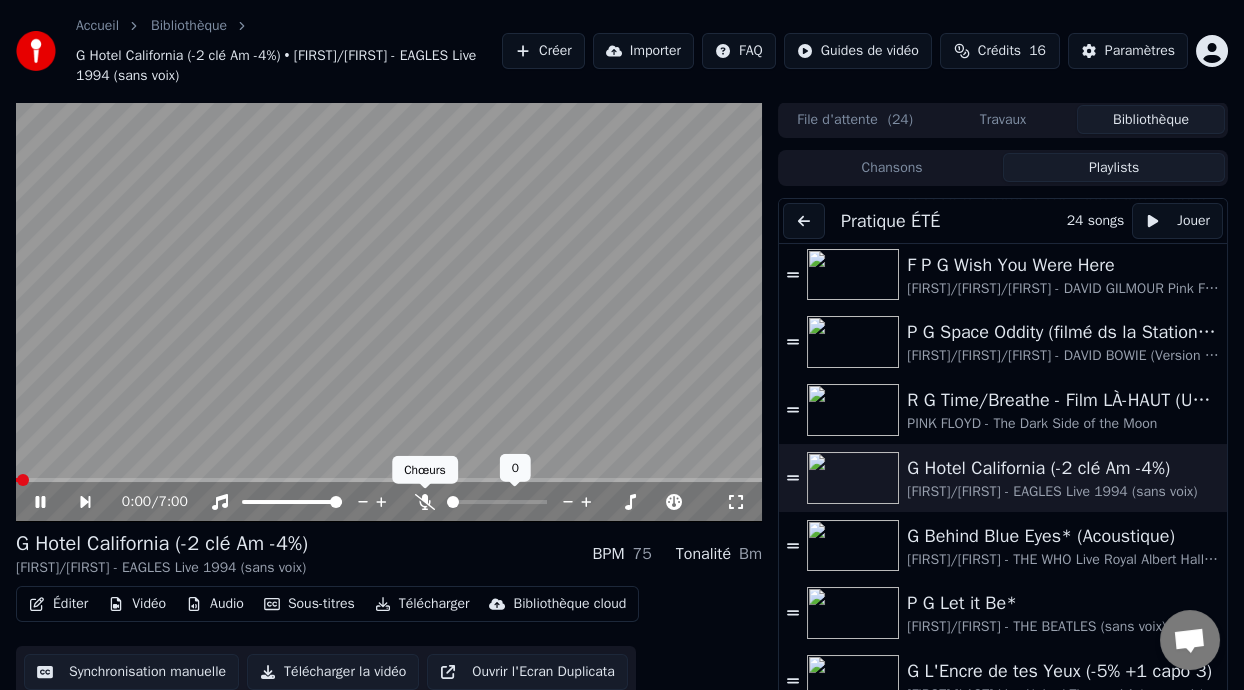 click 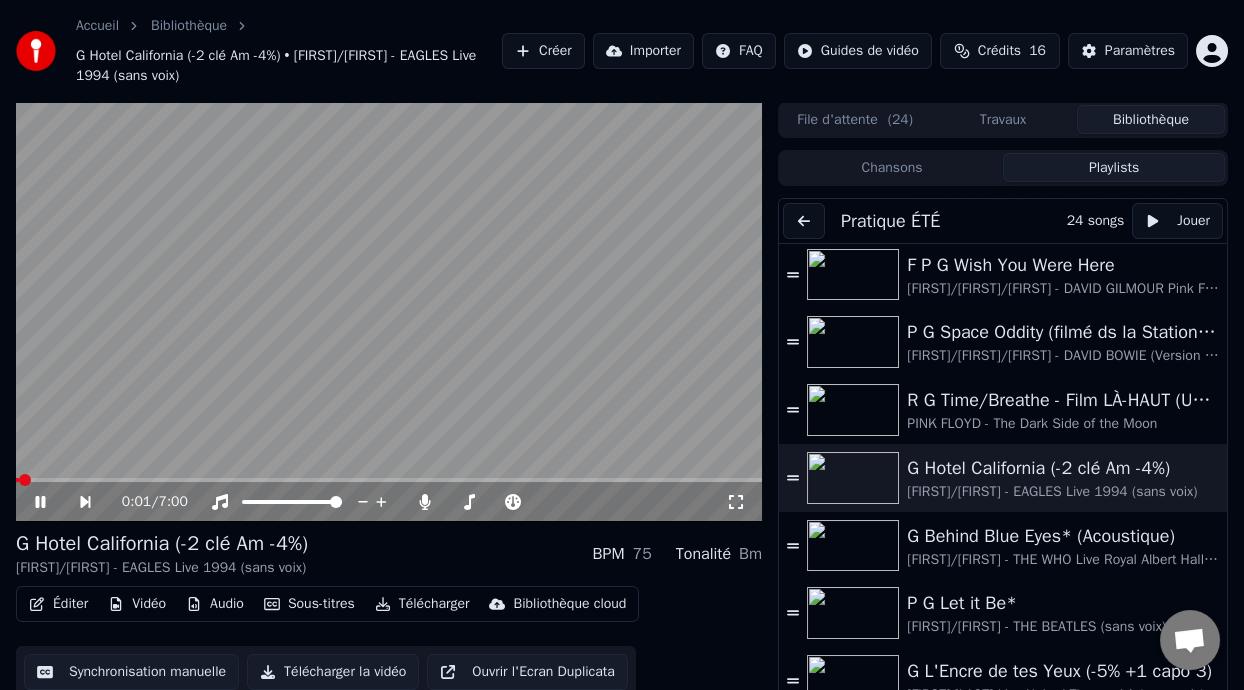 click 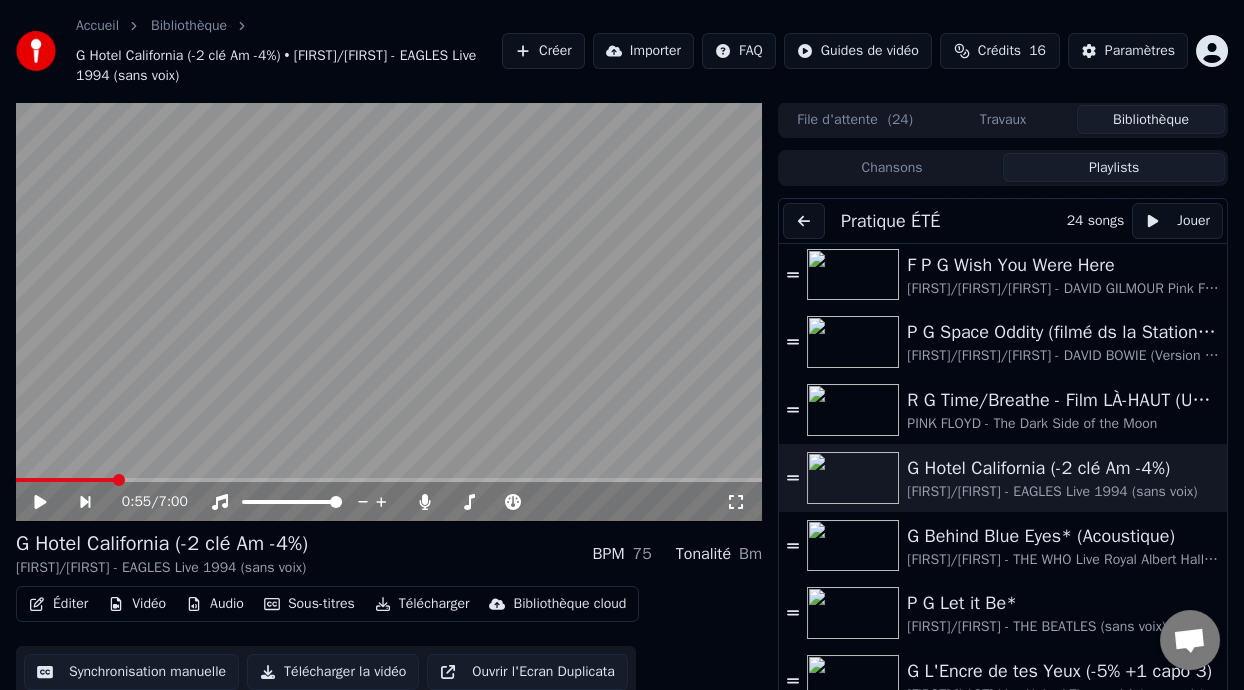 scroll, scrollTop: 59, scrollLeft: 0, axis: vertical 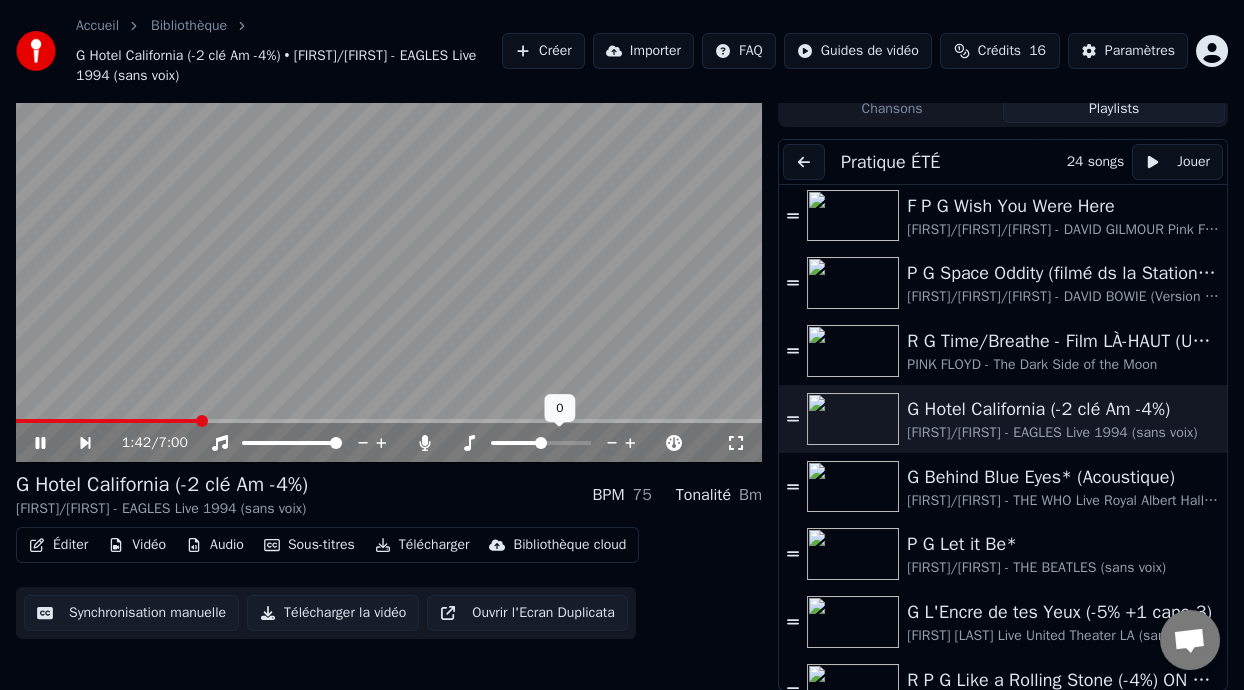 click at bounding box center (559, 443) 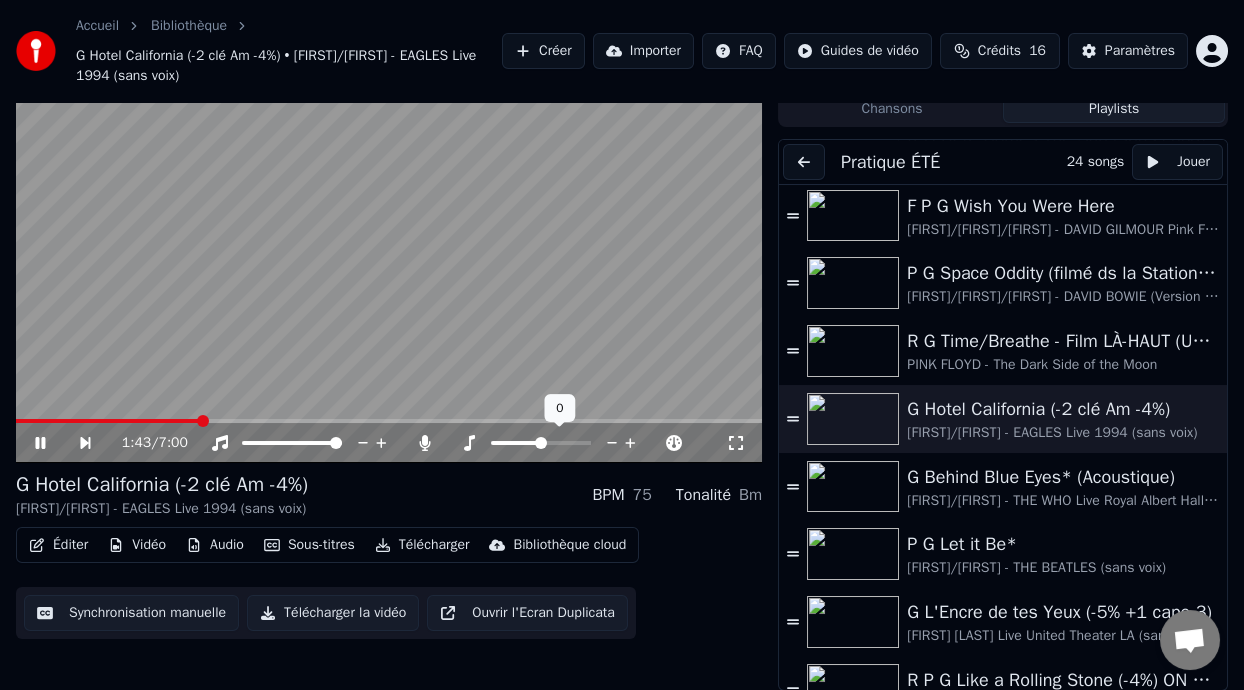 click at bounding box center (541, 443) 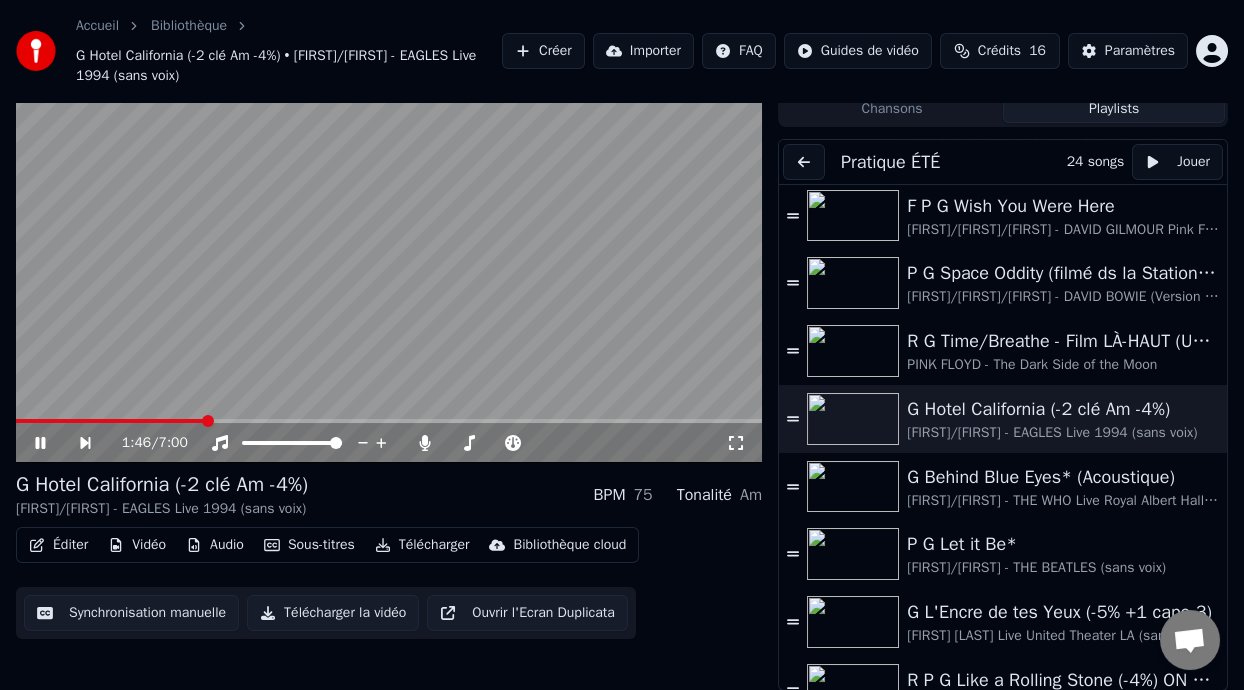 click at bounding box center [110, 421] 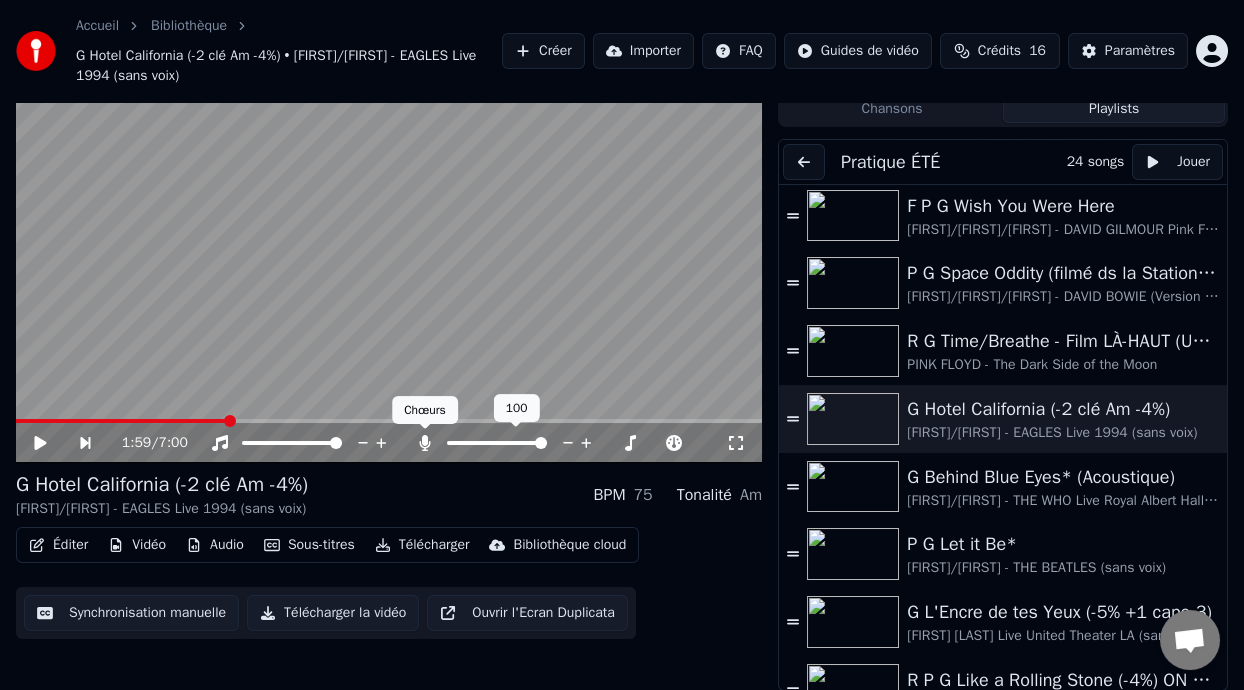 click 